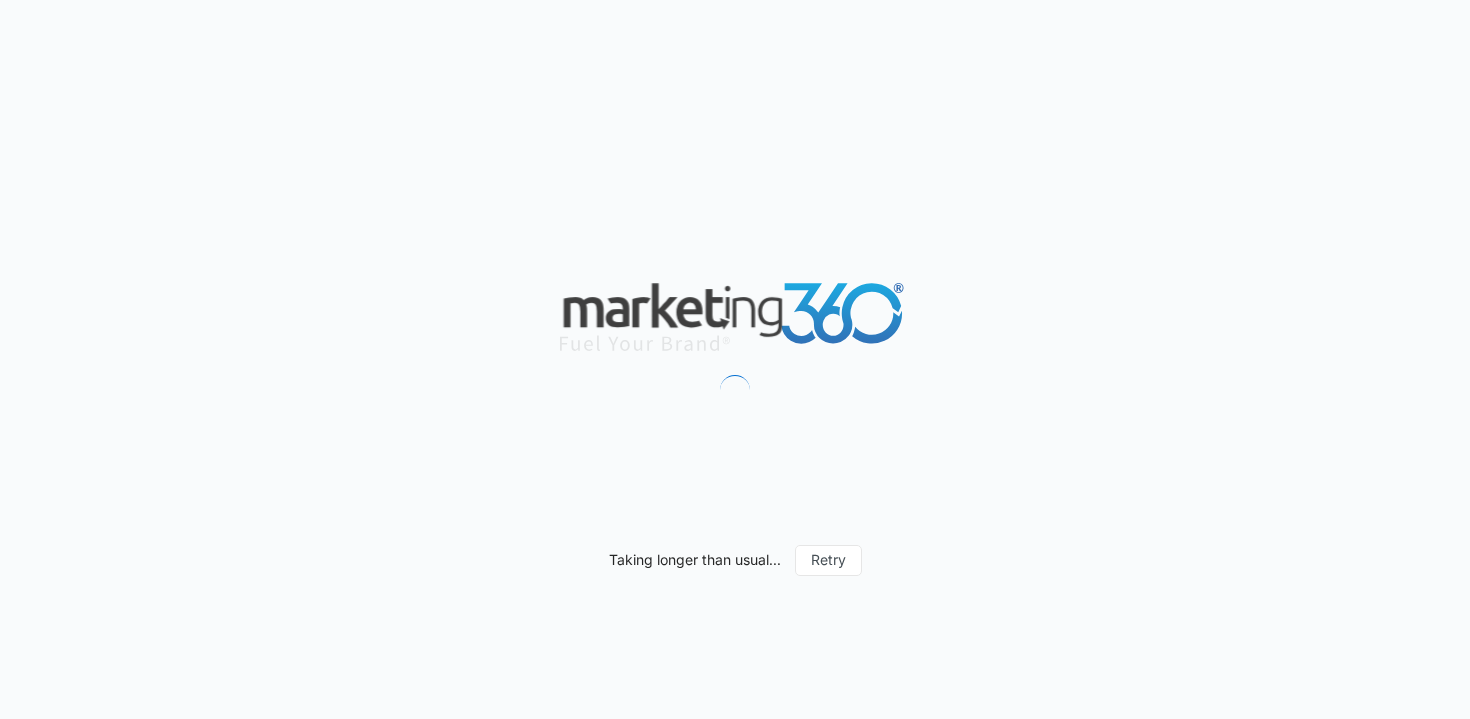 scroll, scrollTop: 0, scrollLeft: 0, axis: both 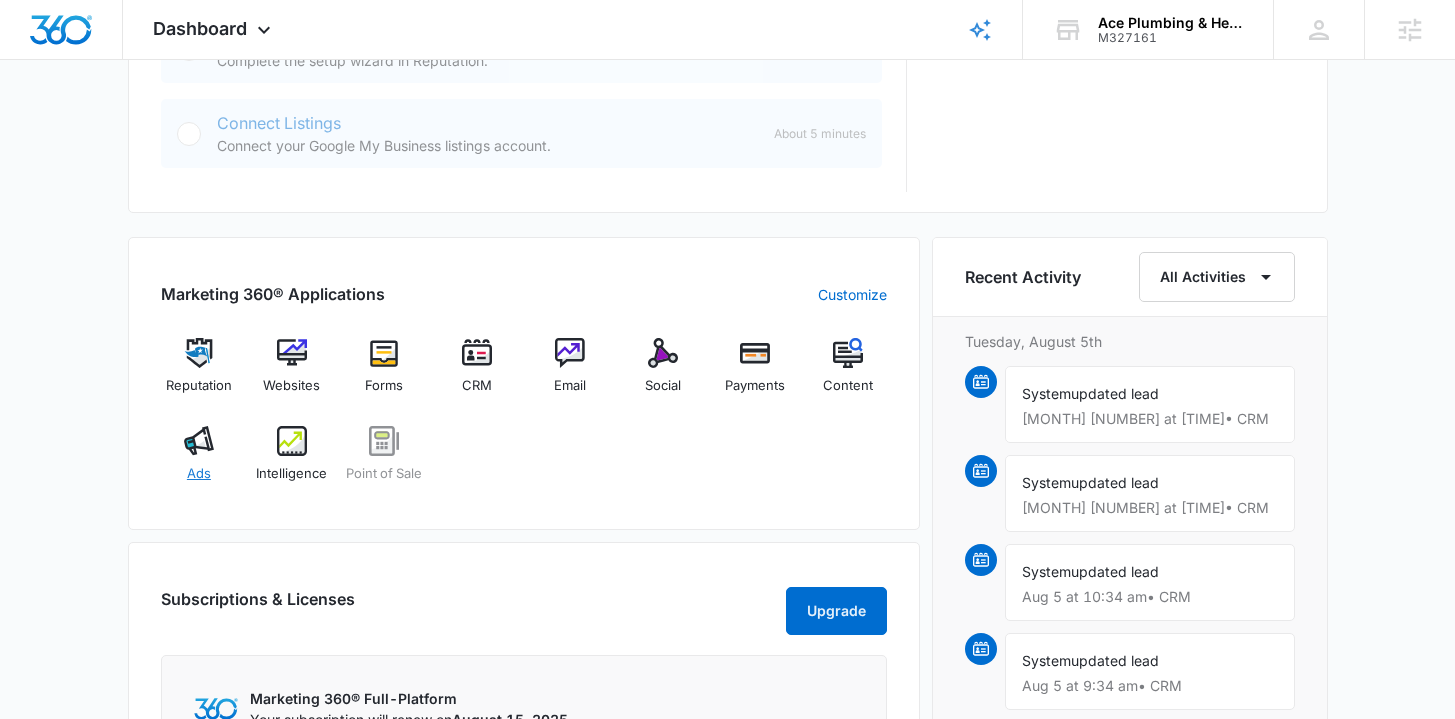 click on "Ads" at bounding box center (199, 462) 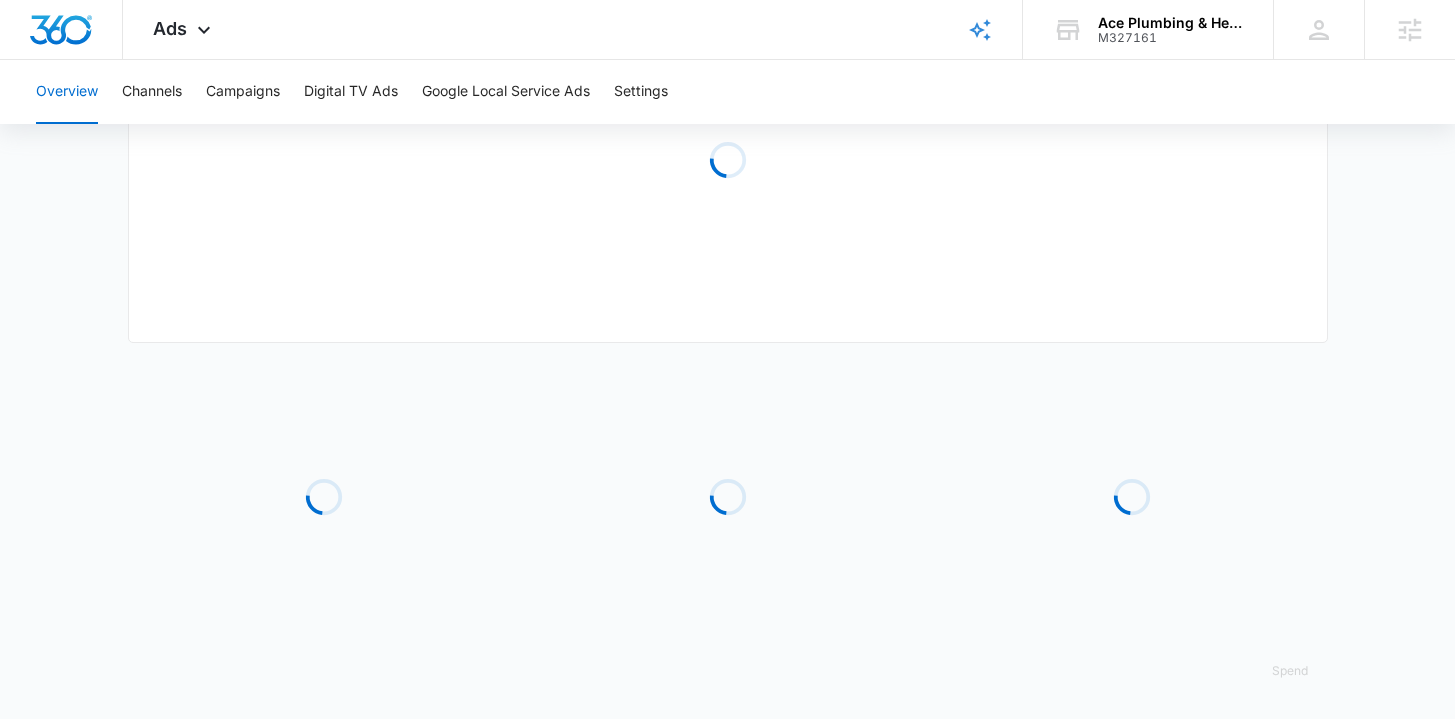 scroll, scrollTop: 0, scrollLeft: 0, axis: both 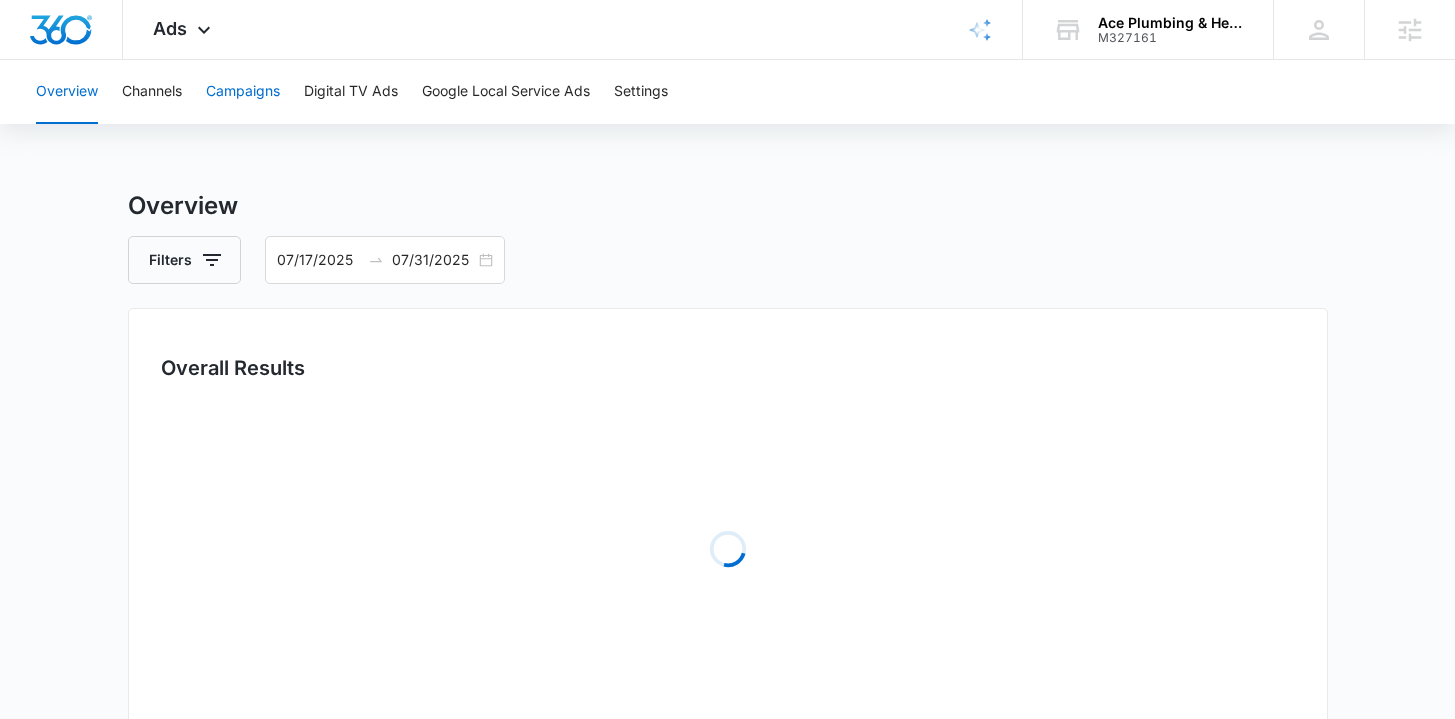 click on "Campaigns" at bounding box center (243, 92) 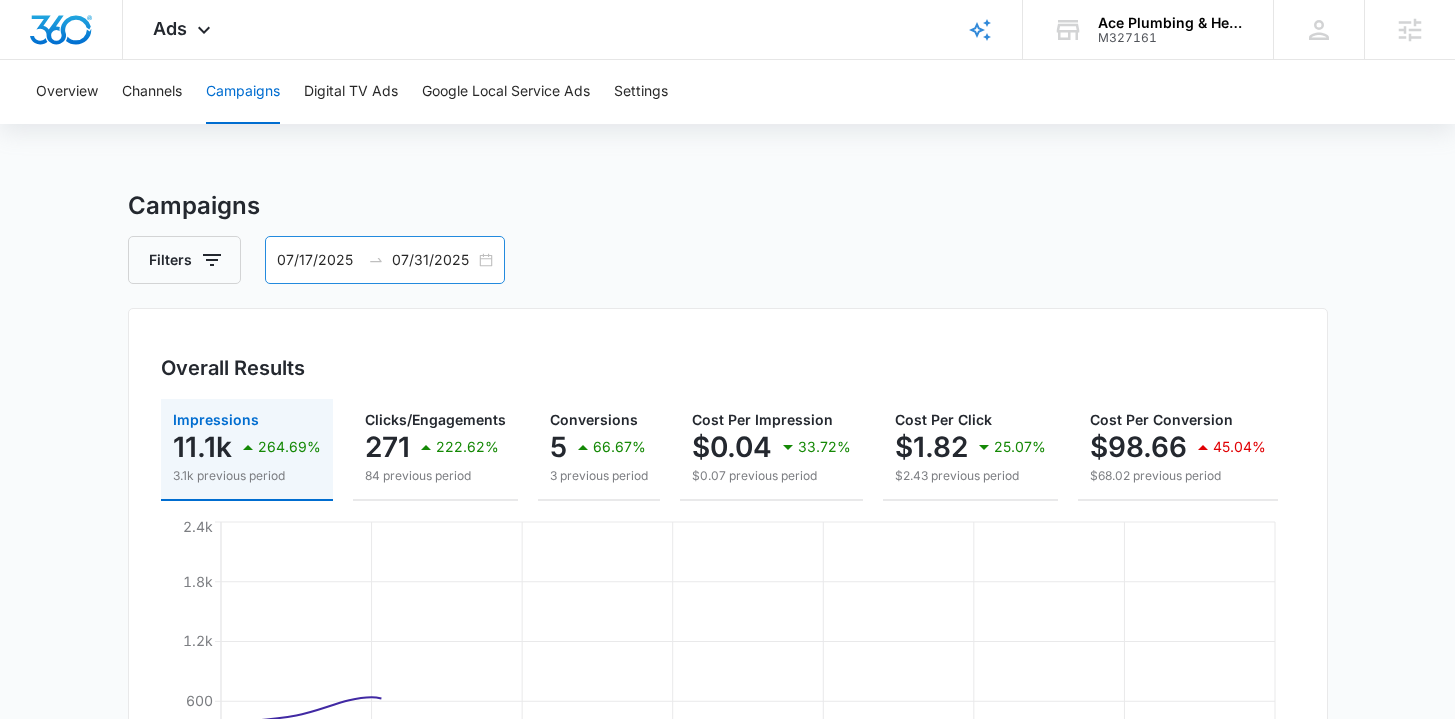 click on "[DATE] [DATE]" at bounding box center [385, 260] 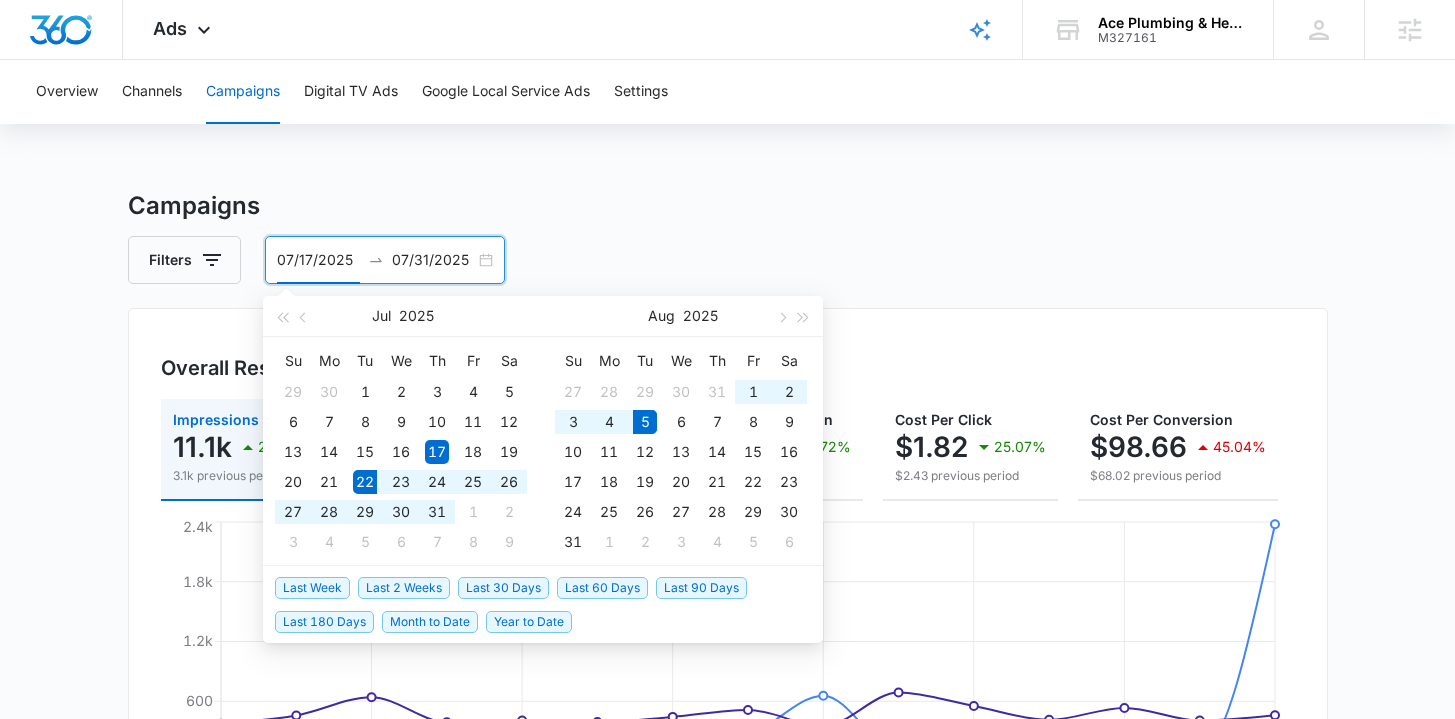 click on "Last 2 Weeks" at bounding box center (404, 588) 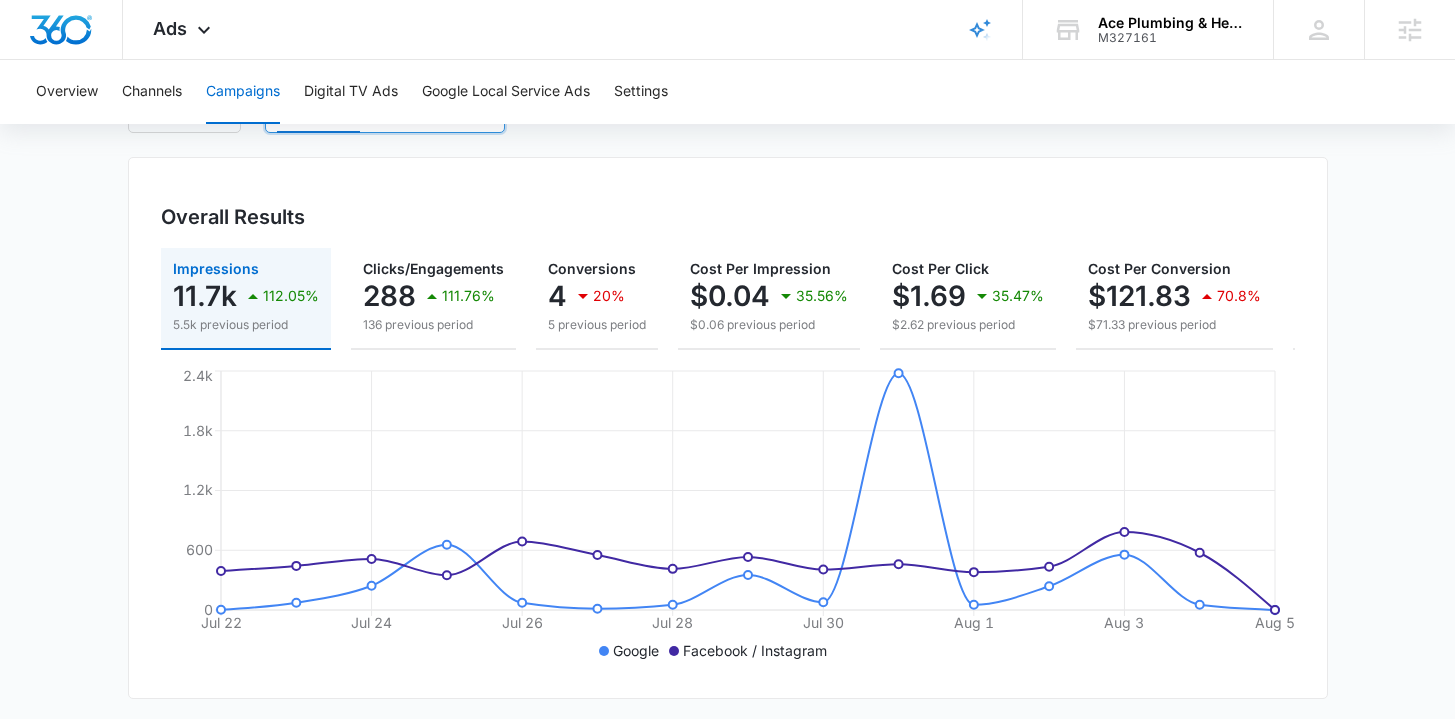 scroll, scrollTop: 0, scrollLeft: 0, axis: both 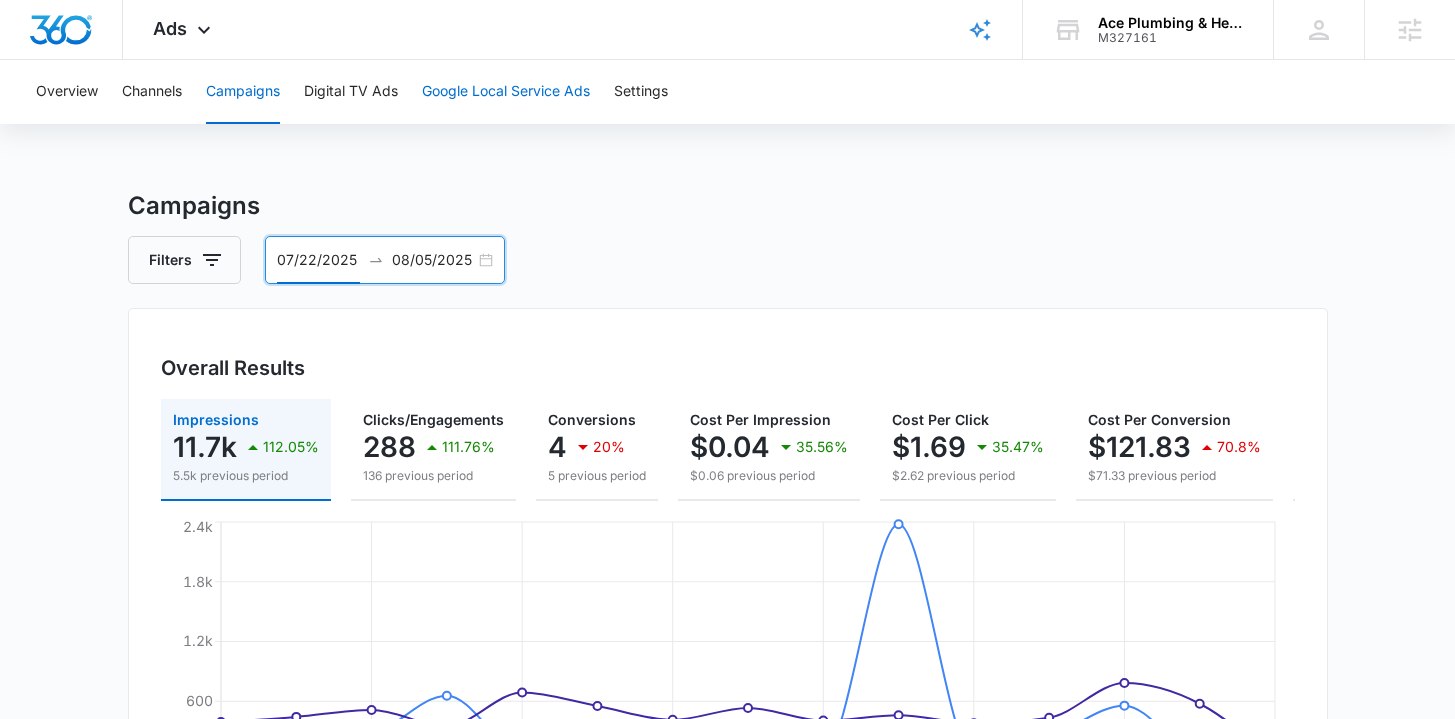 click on "Google Local Service Ads" at bounding box center [506, 92] 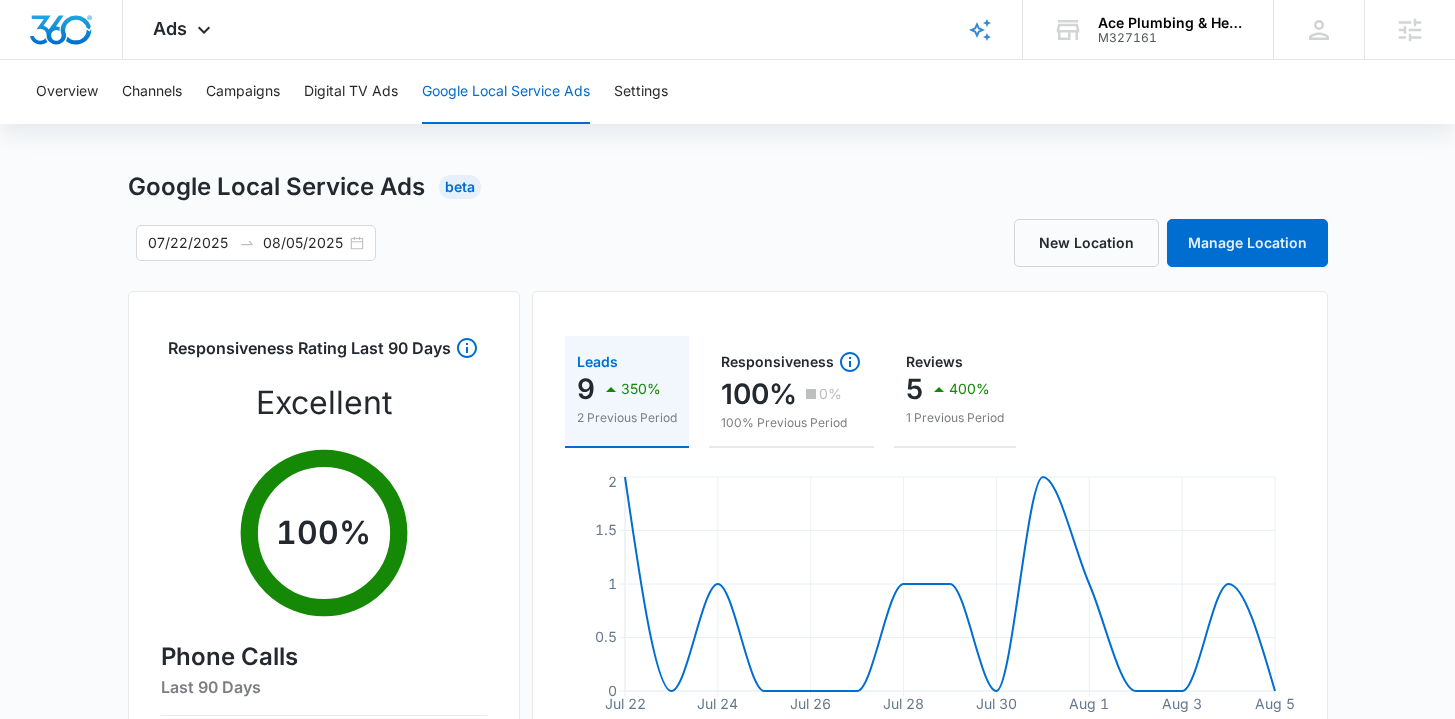 scroll, scrollTop: 0, scrollLeft: 0, axis: both 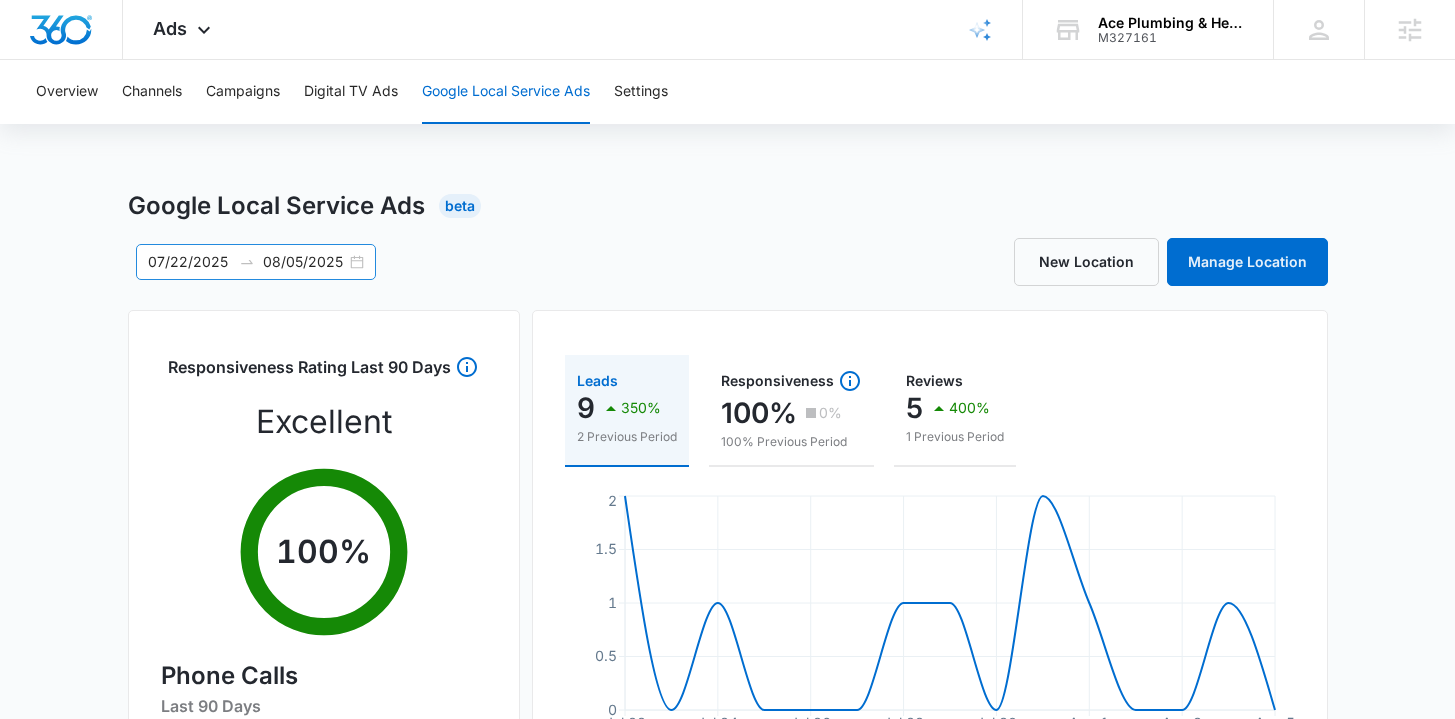 click on "07/22/2025 08/05/2025" at bounding box center [256, 262] 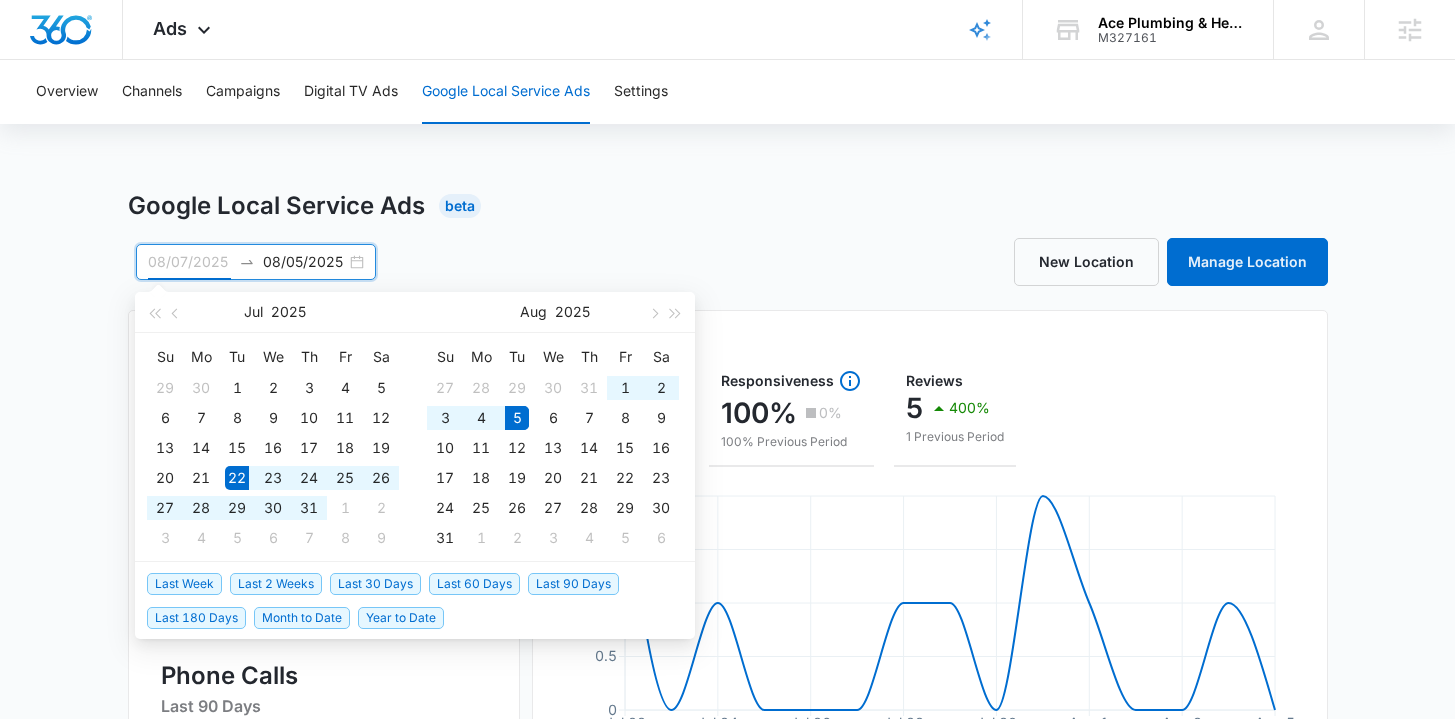 type on "07/22/2025" 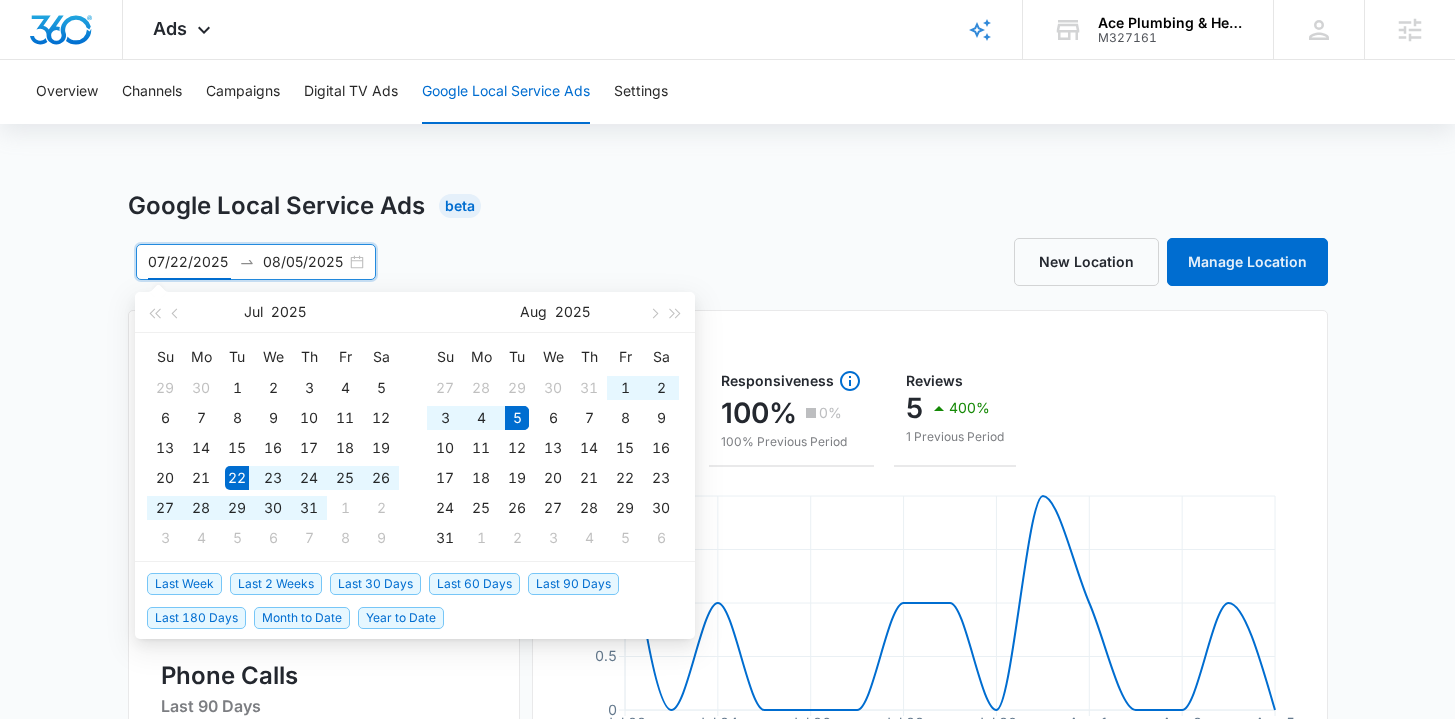 click on "Last 2 Weeks" at bounding box center (276, 584) 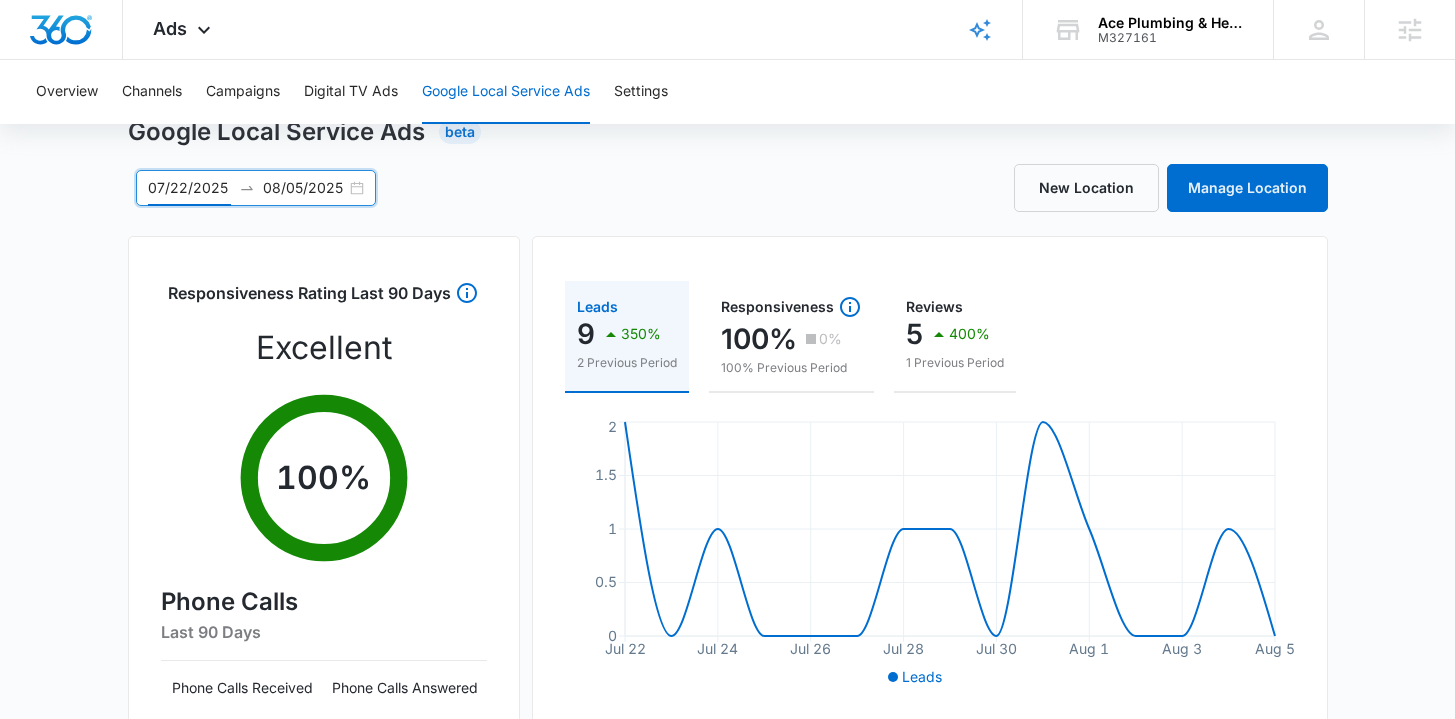 scroll, scrollTop: 0, scrollLeft: 0, axis: both 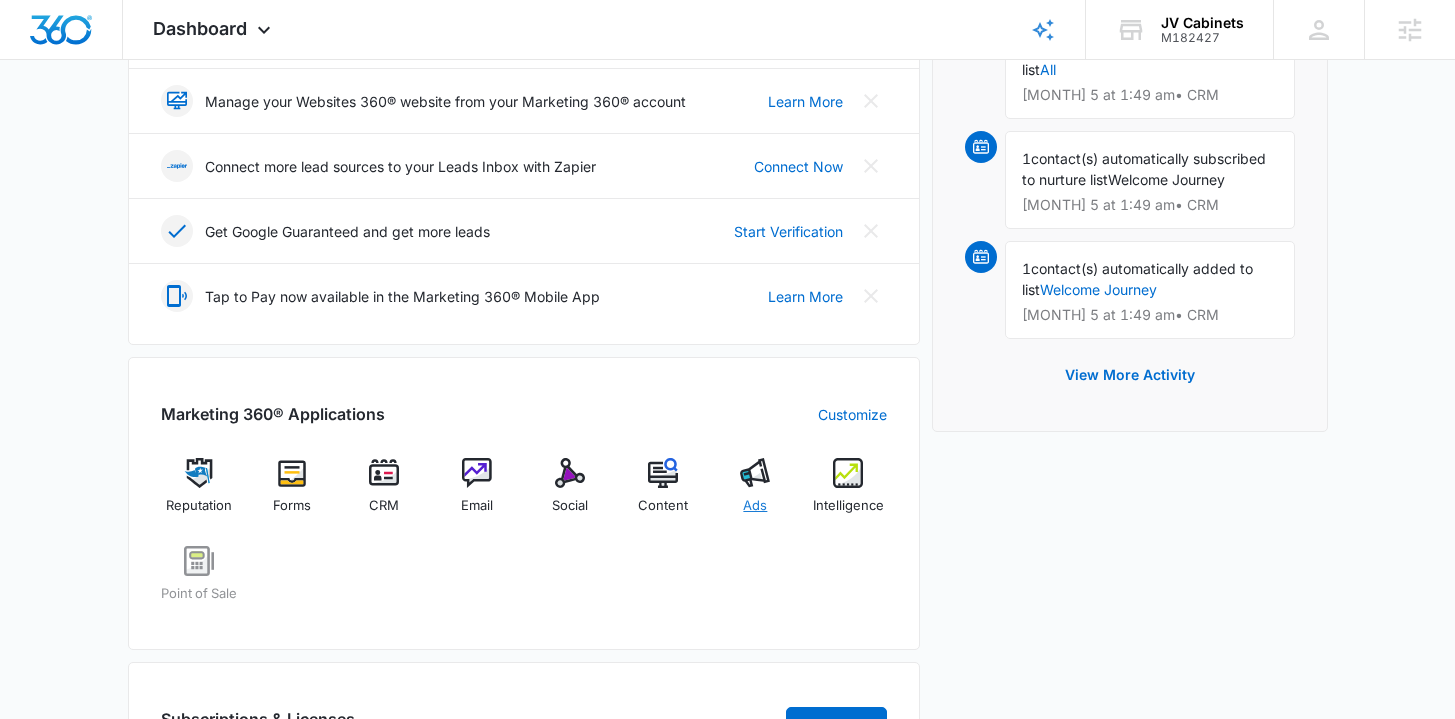 click on "Ads" at bounding box center [755, 494] 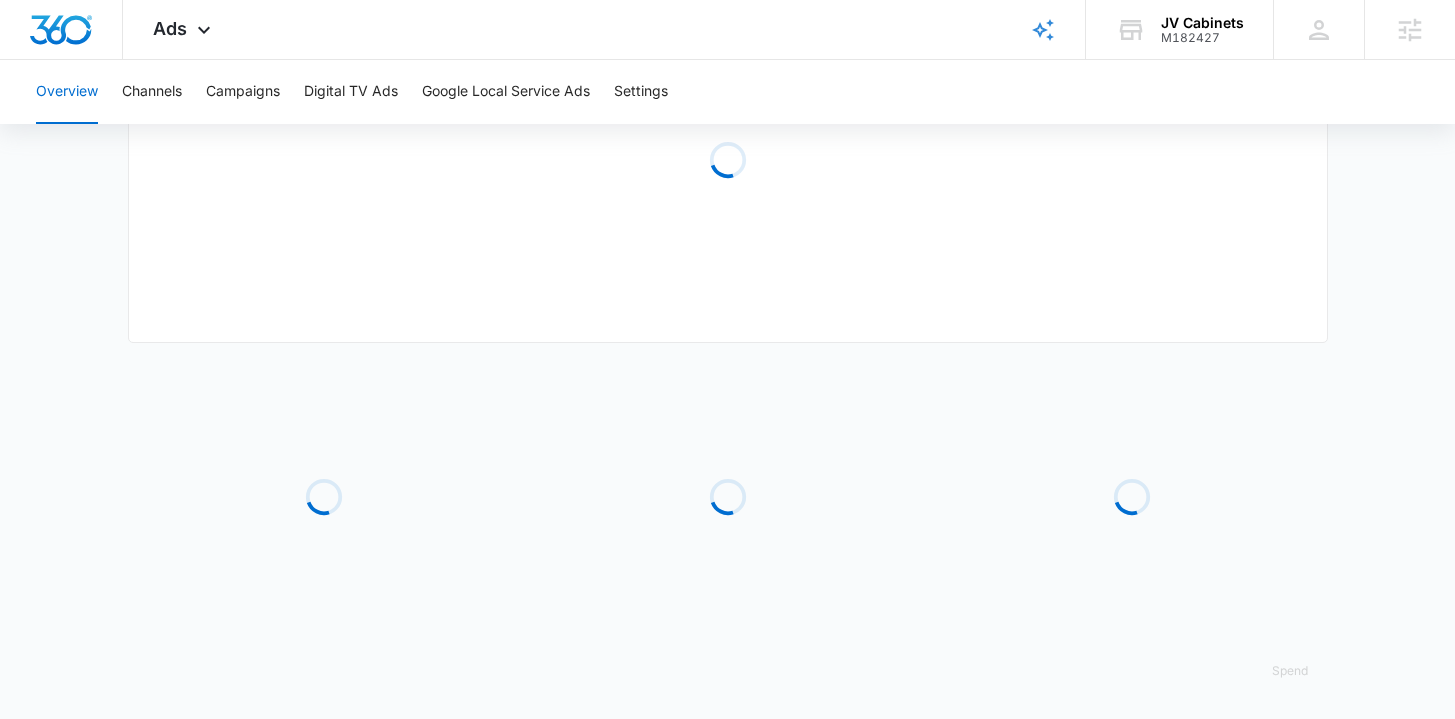 scroll, scrollTop: 0, scrollLeft: 0, axis: both 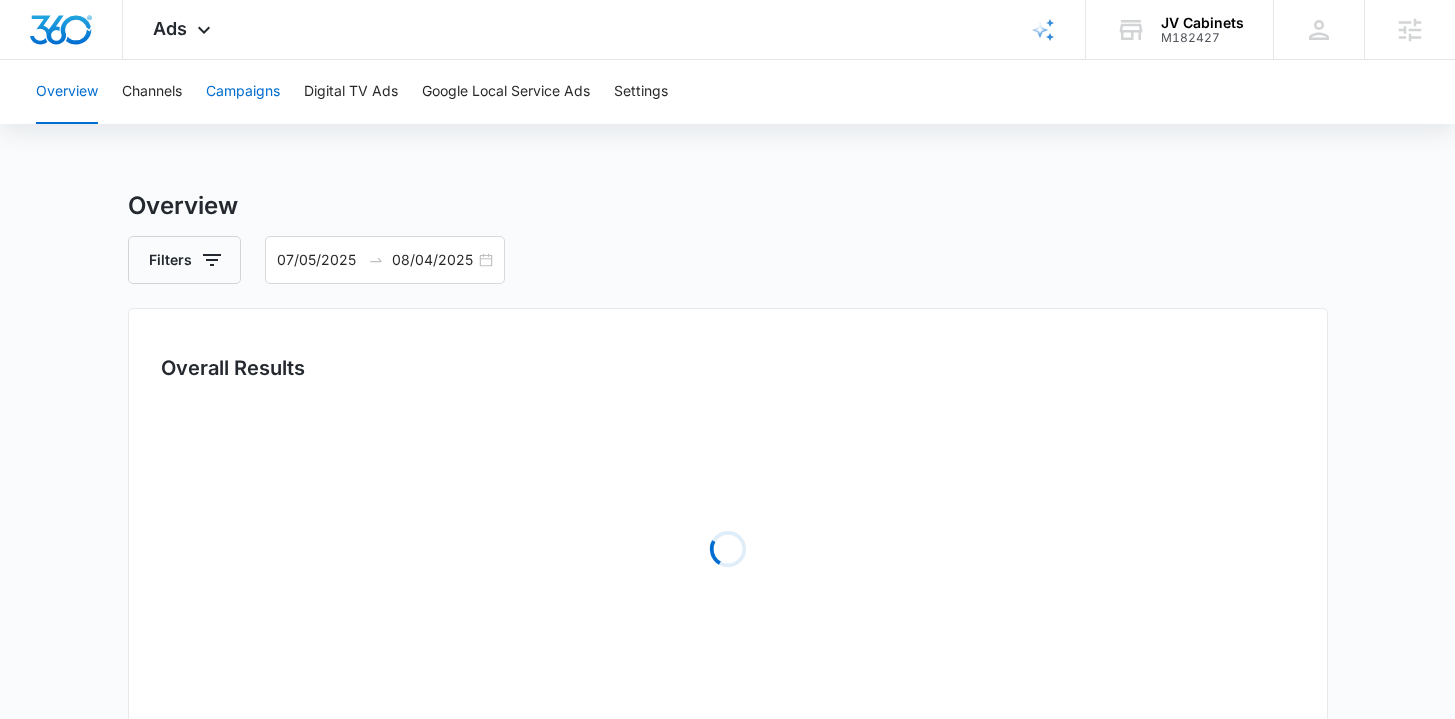 click on "Campaigns" at bounding box center (243, 92) 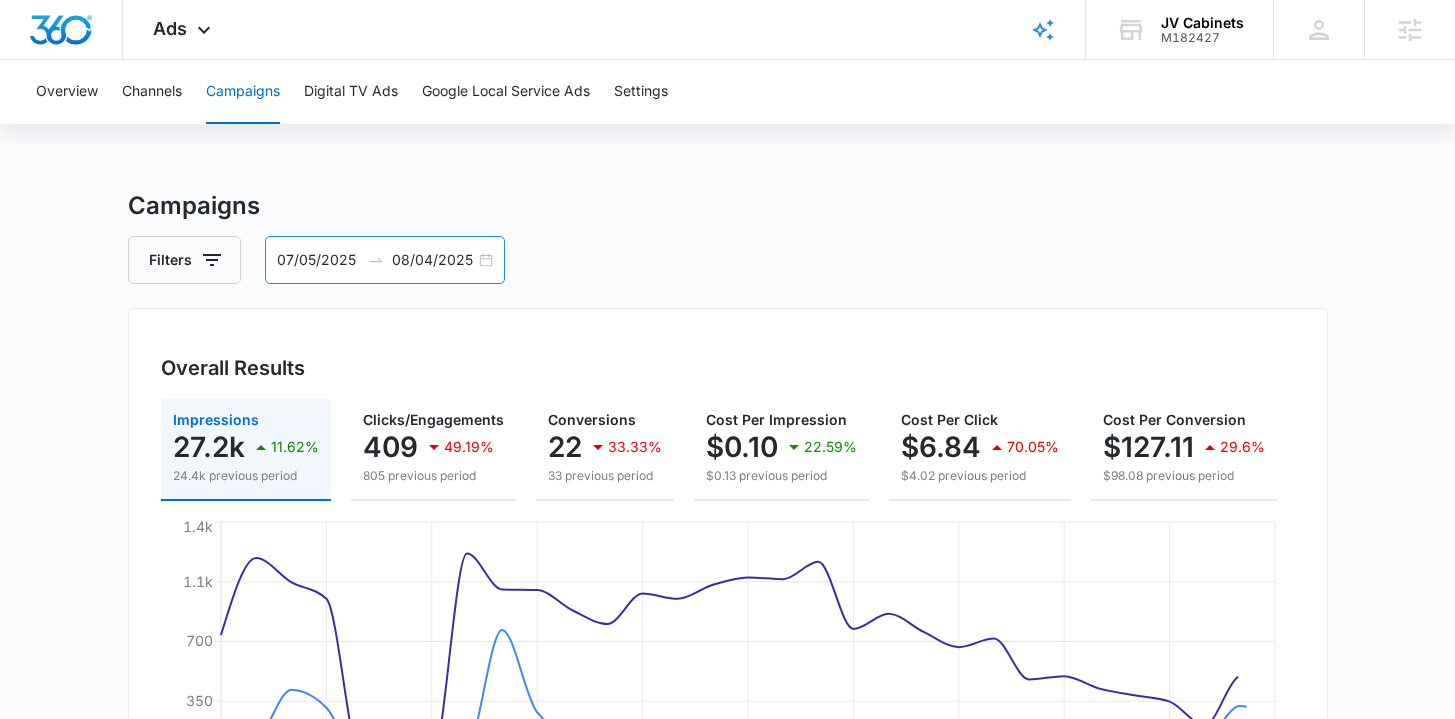 click on "07/05/2025 08/04/2025" at bounding box center [385, 260] 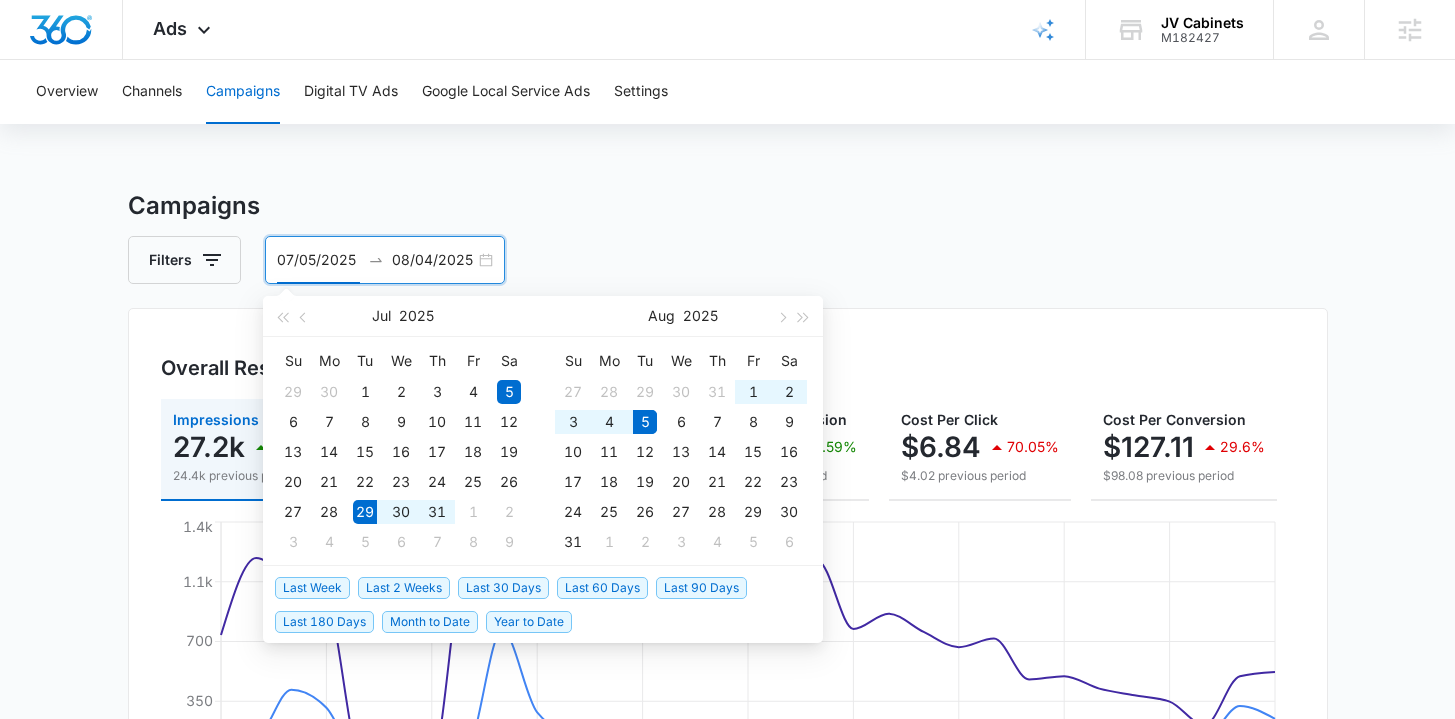 click on "Last  Week" at bounding box center (312, 588) 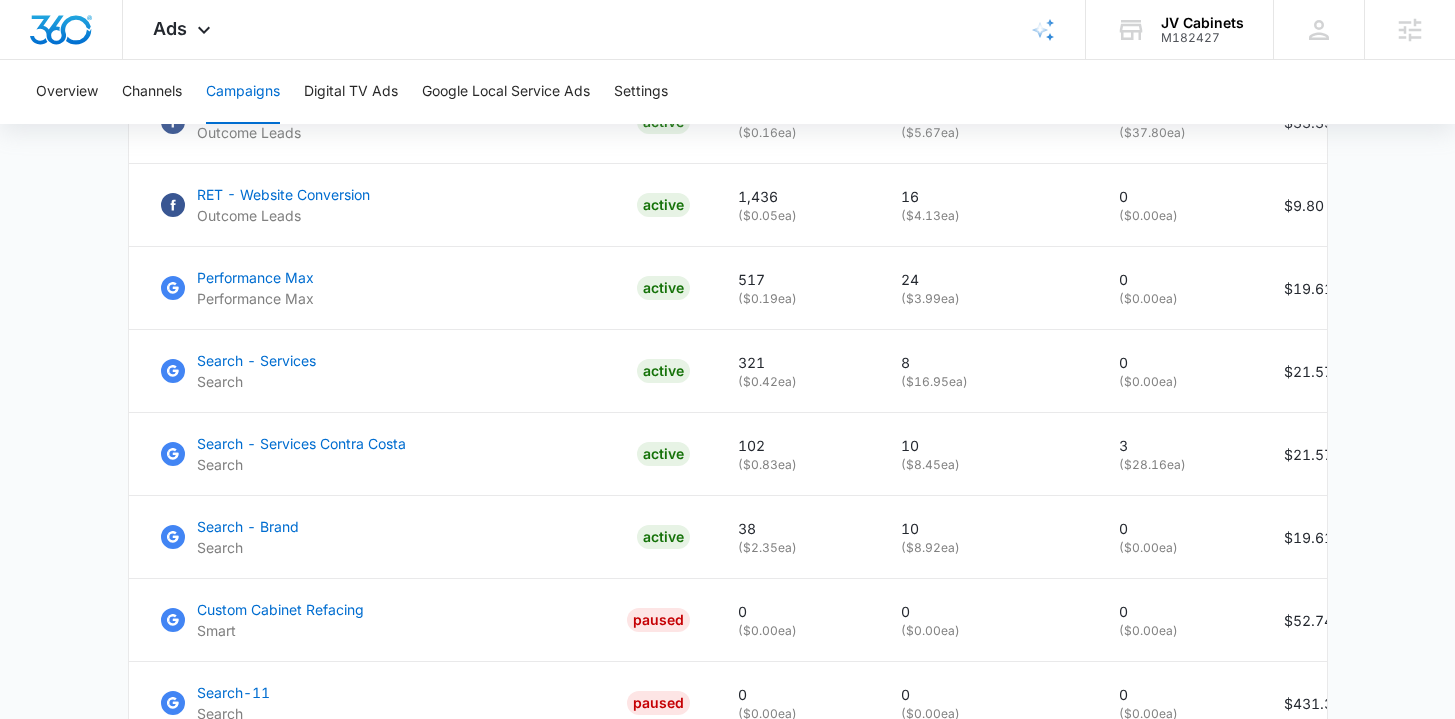 scroll, scrollTop: 0, scrollLeft: 0, axis: both 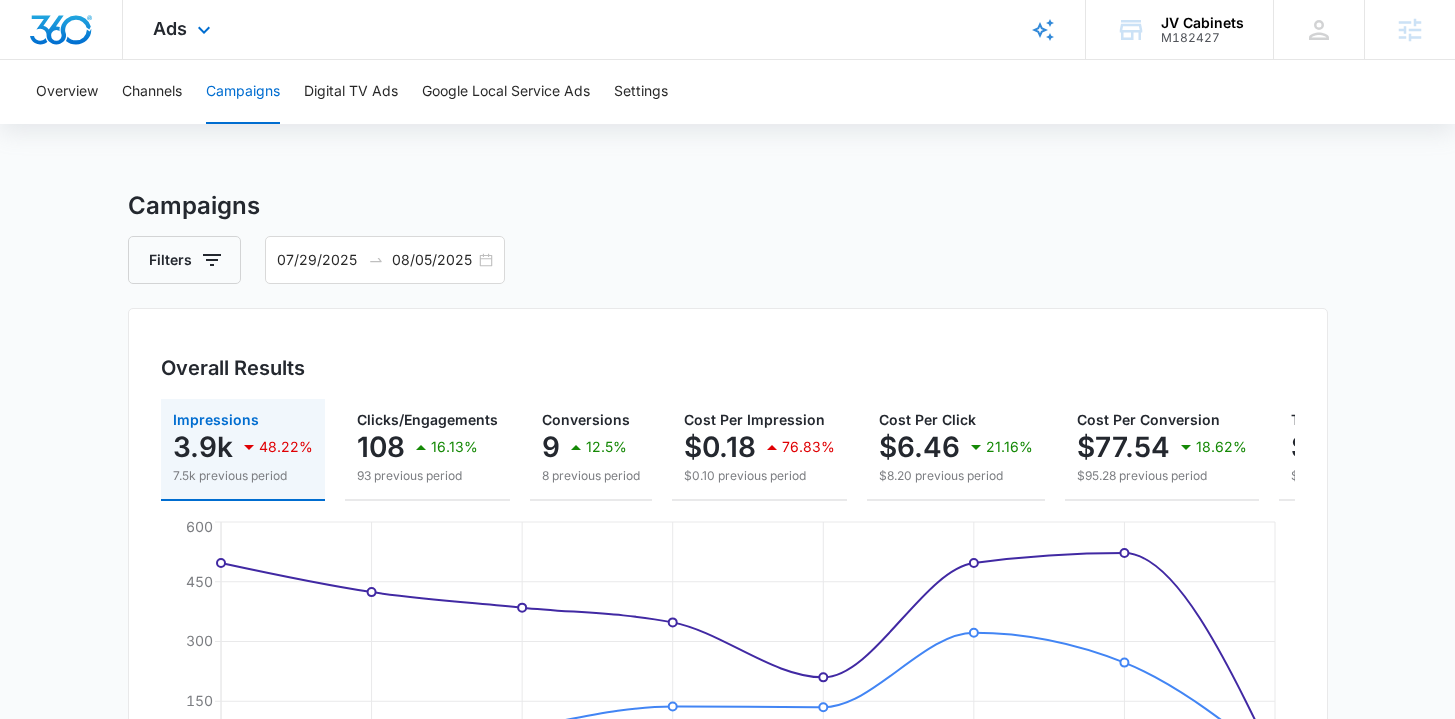 click at bounding box center [61, 30] 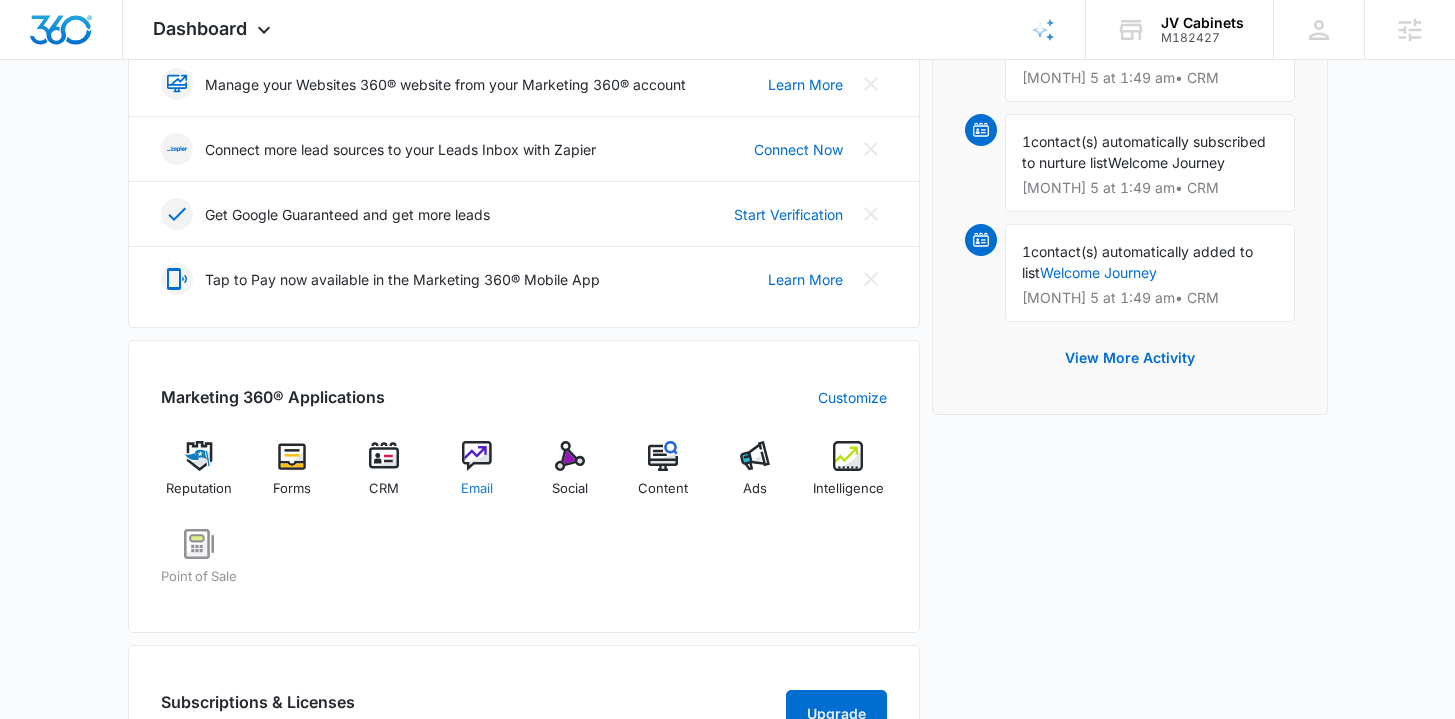 scroll, scrollTop: 523, scrollLeft: 0, axis: vertical 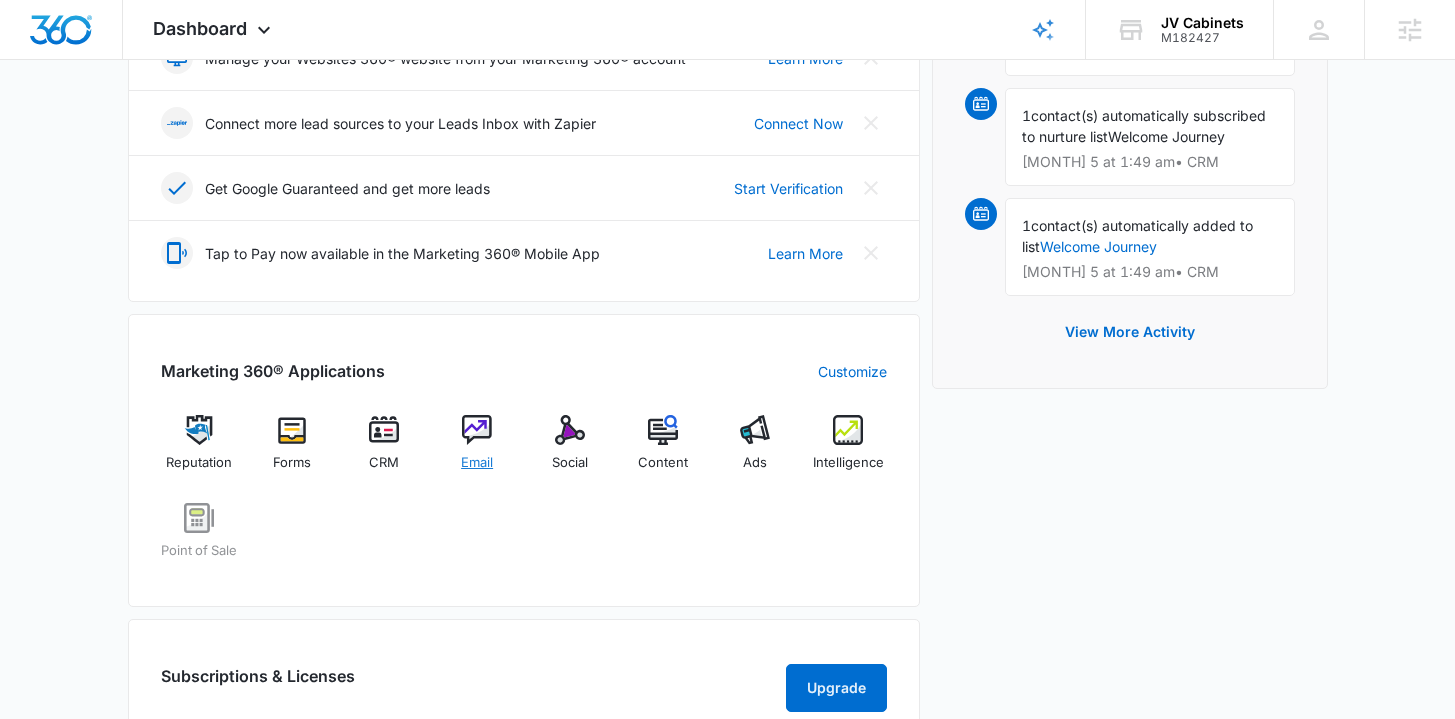 click at bounding box center [477, 430] 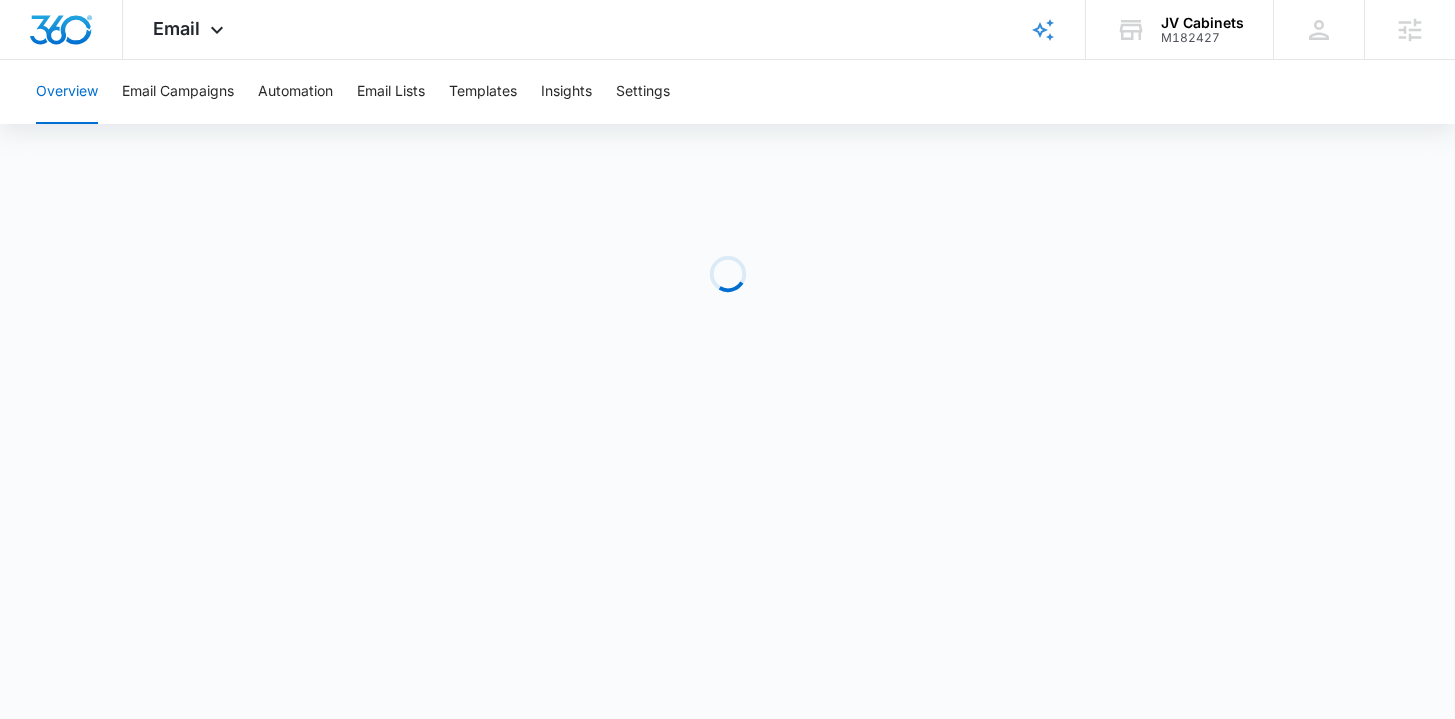 scroll, scrollTop: 0, scrollLeft: 0, axis: both 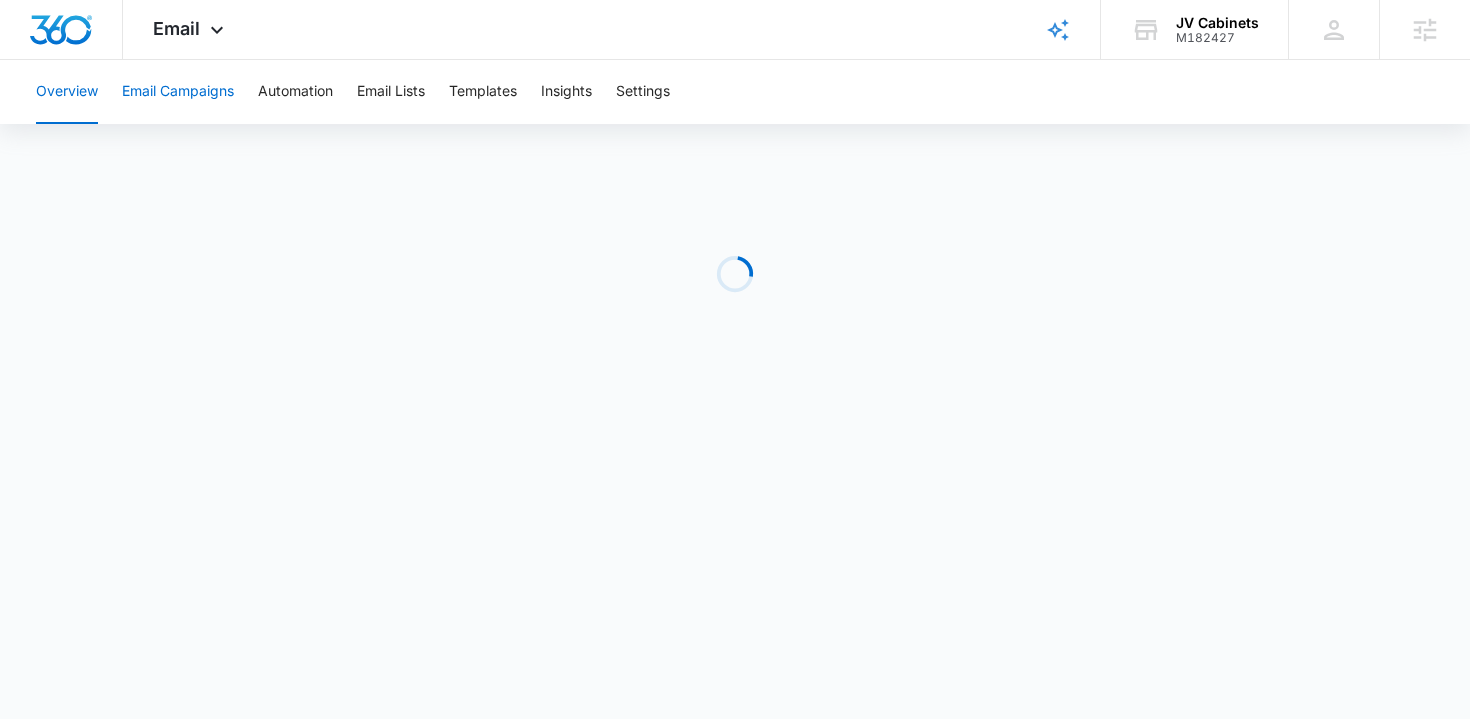 click on "Email Campaigns" at bounding box center (178, 92) 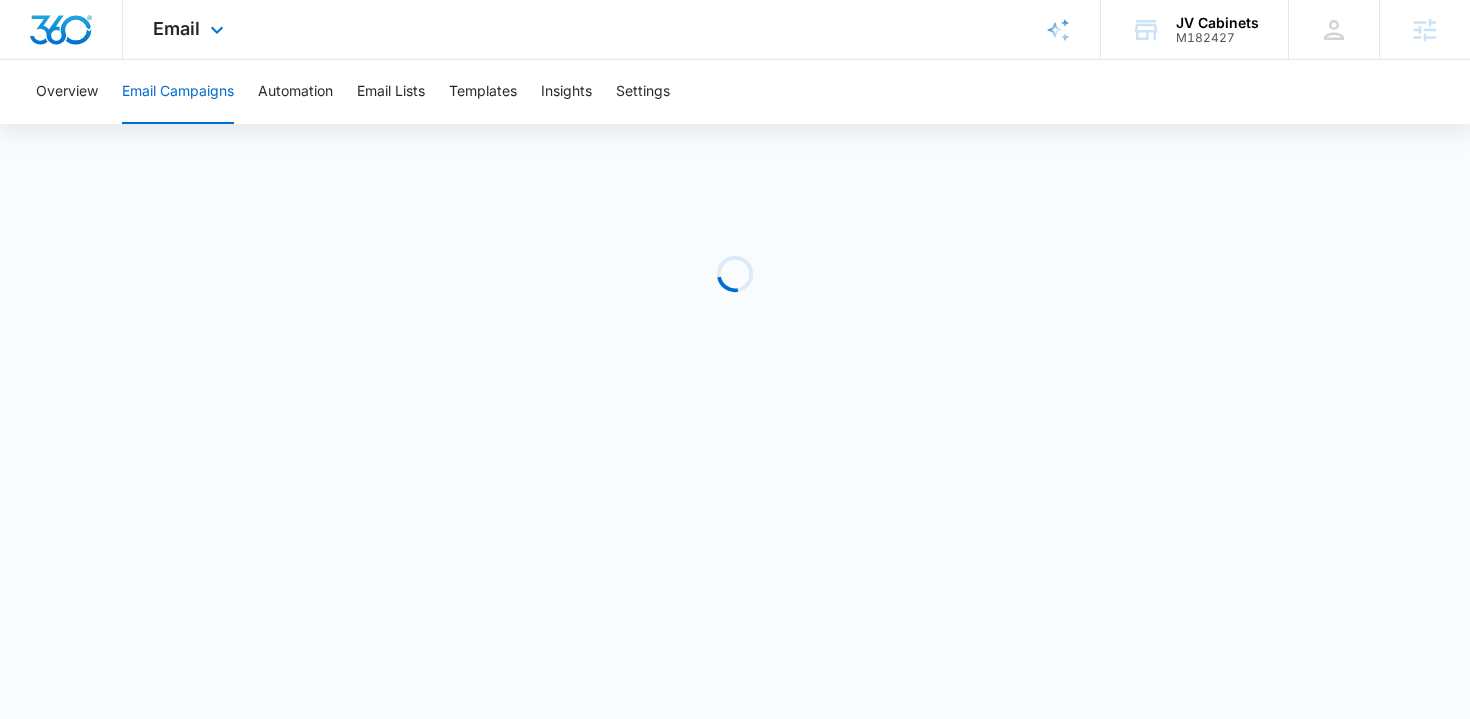 click at bounding box center (61, 30) 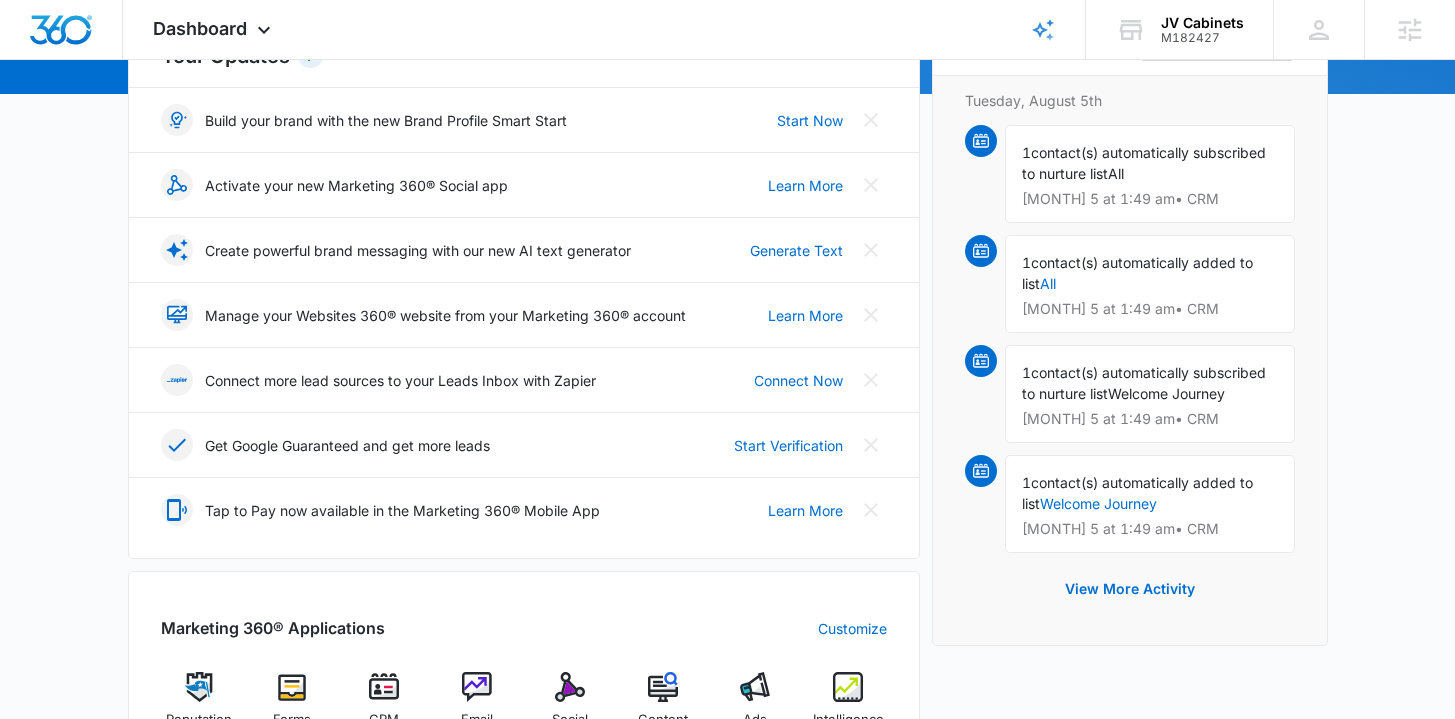 scroll, scrollTop: 503, scrollLeft: 0, axis: vertical 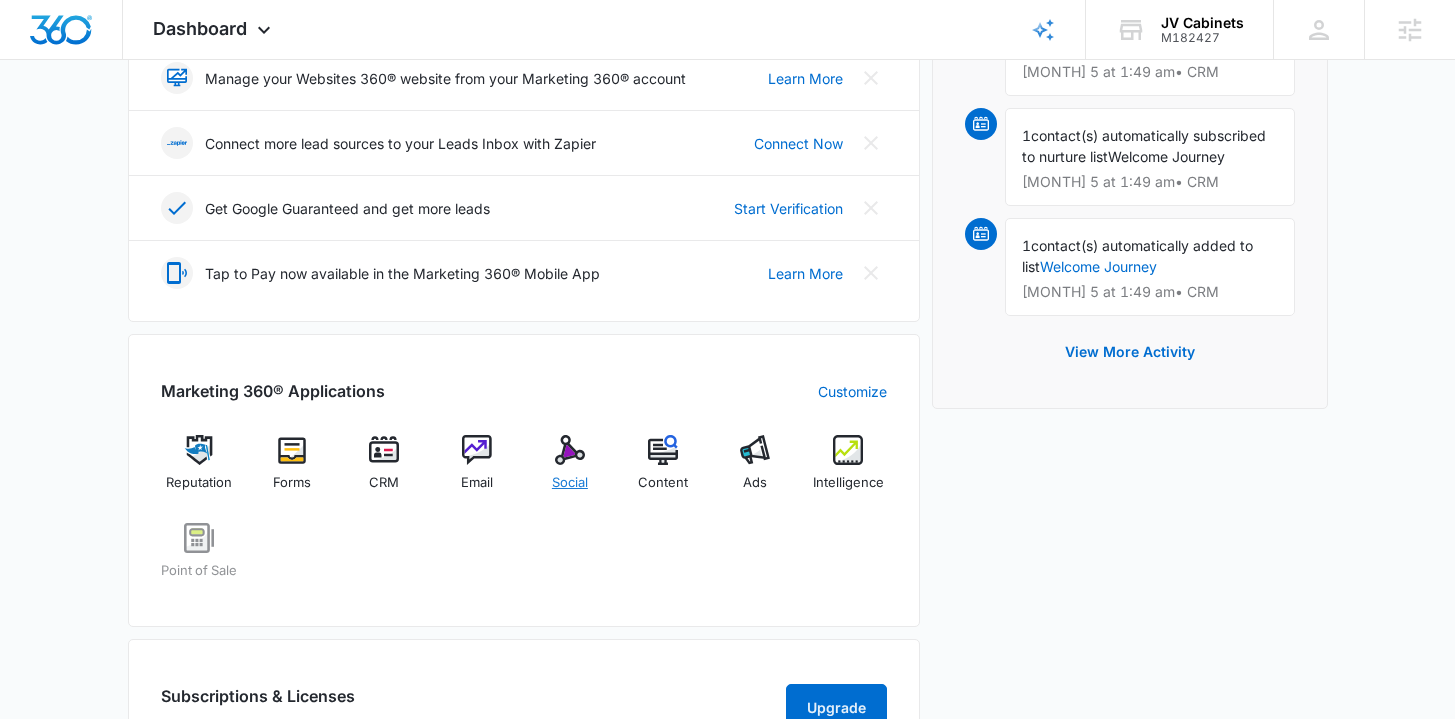 click on "Social" at bounding box center [570, 471] 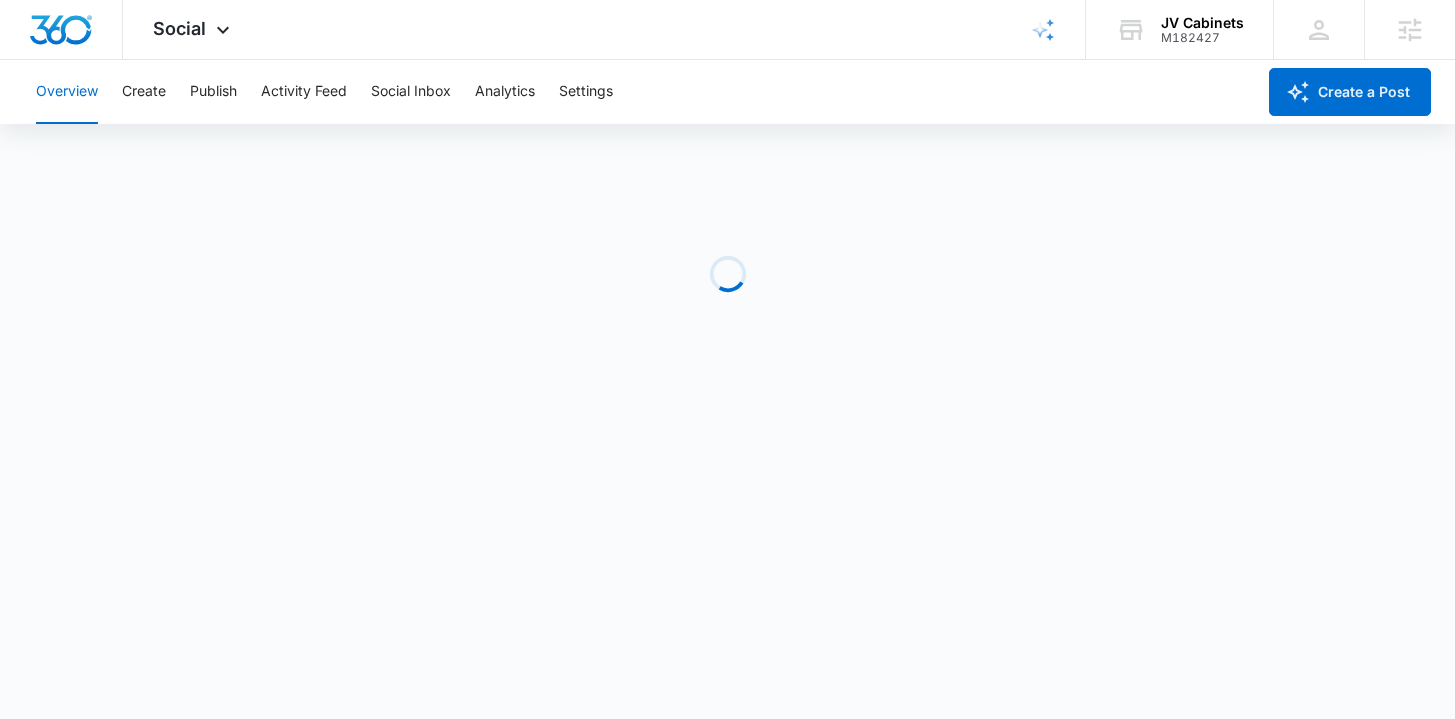 scroll, scrollTop: 0, scrollLeft: 0, axis: both 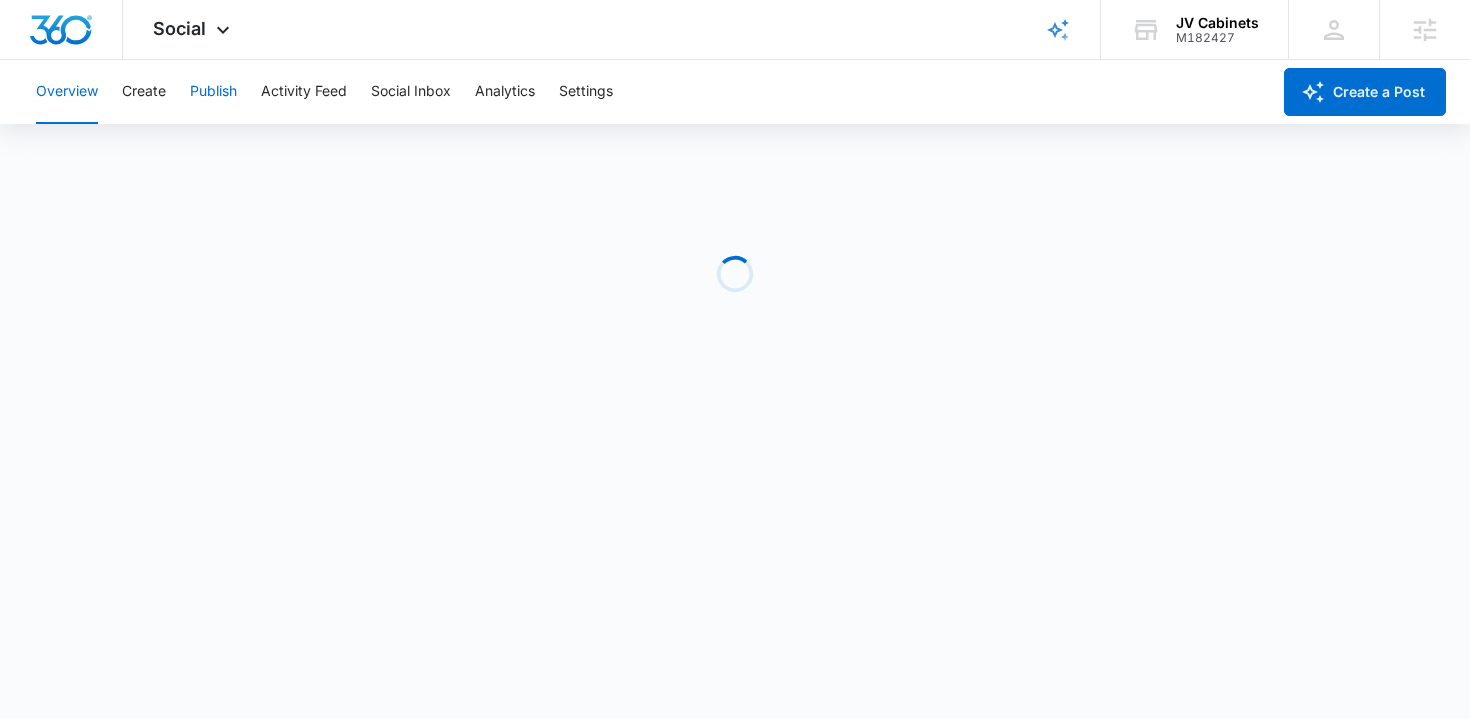 click on "Publish" at bounding box center (213, 92) 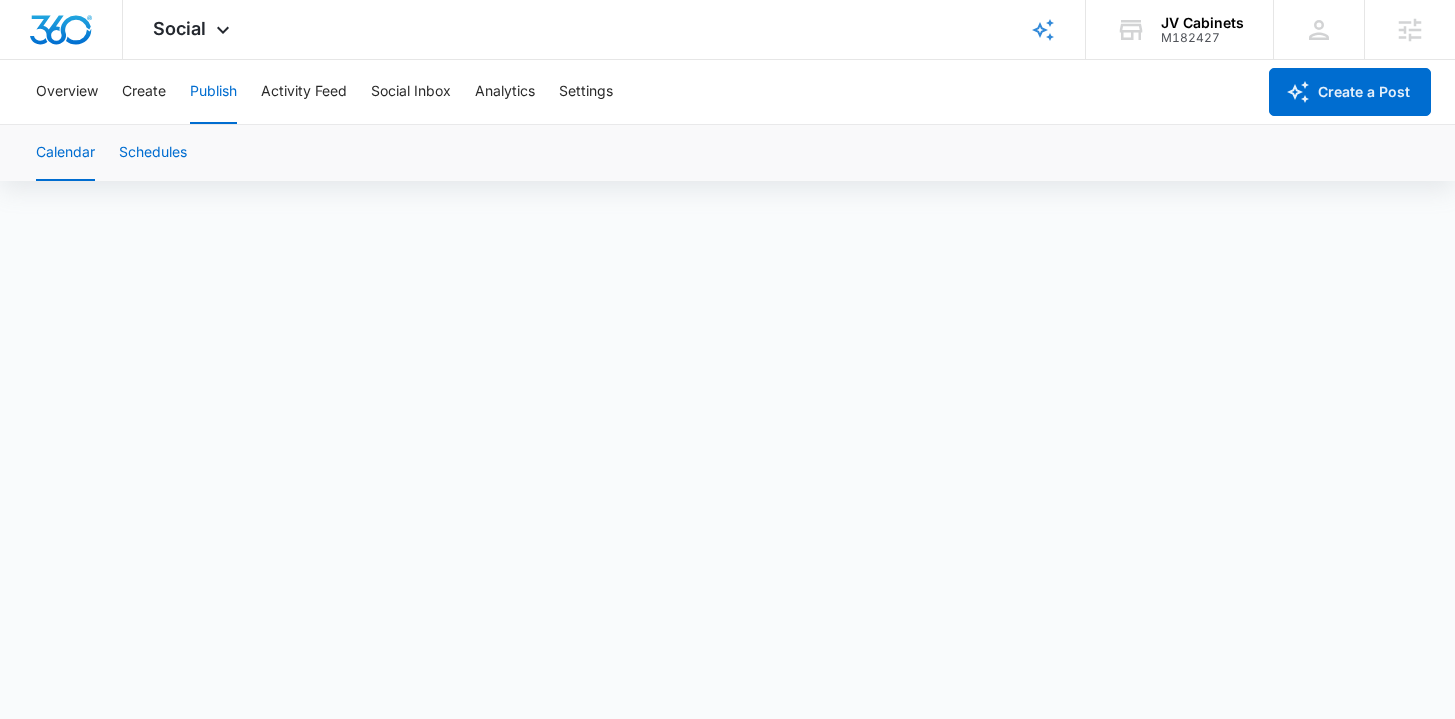 click on "Schedules" at bounding box center (153, 153) 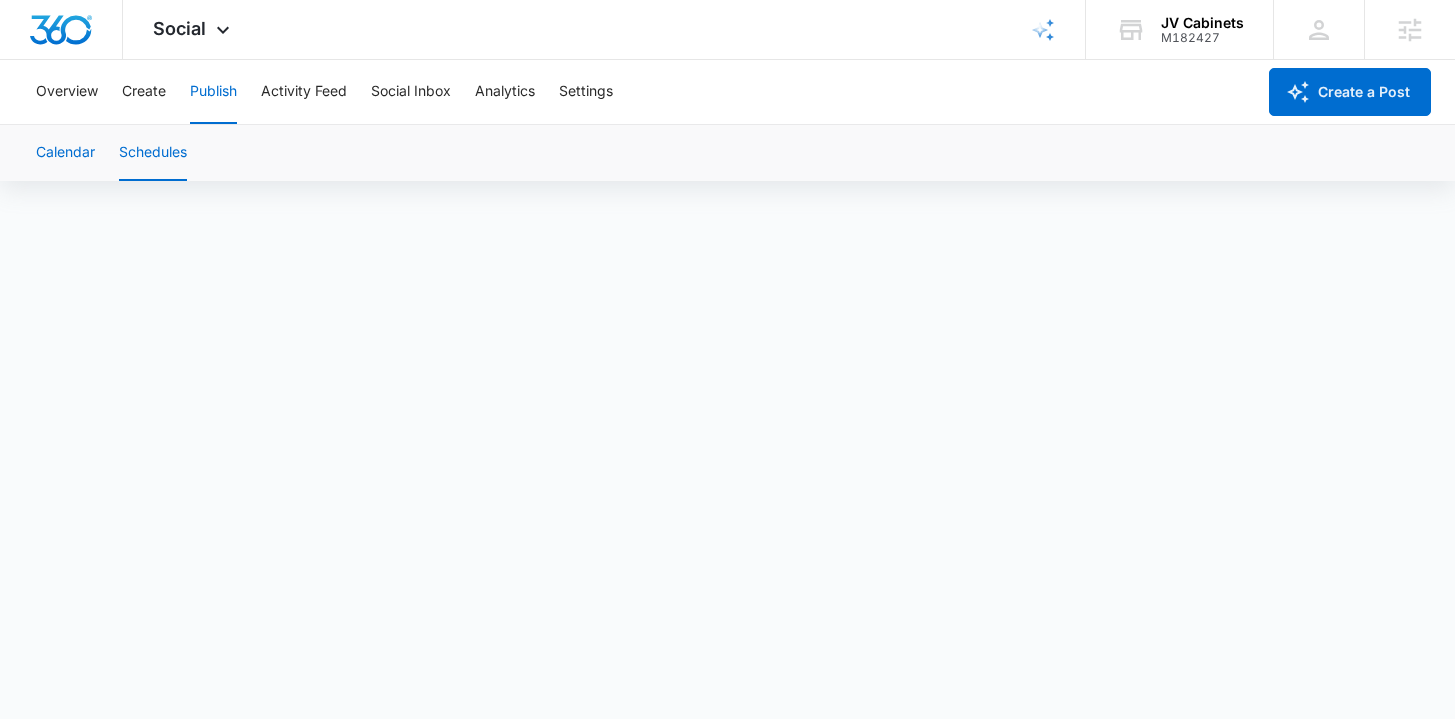 click on "Calendar" at bounding box center [65, 153] 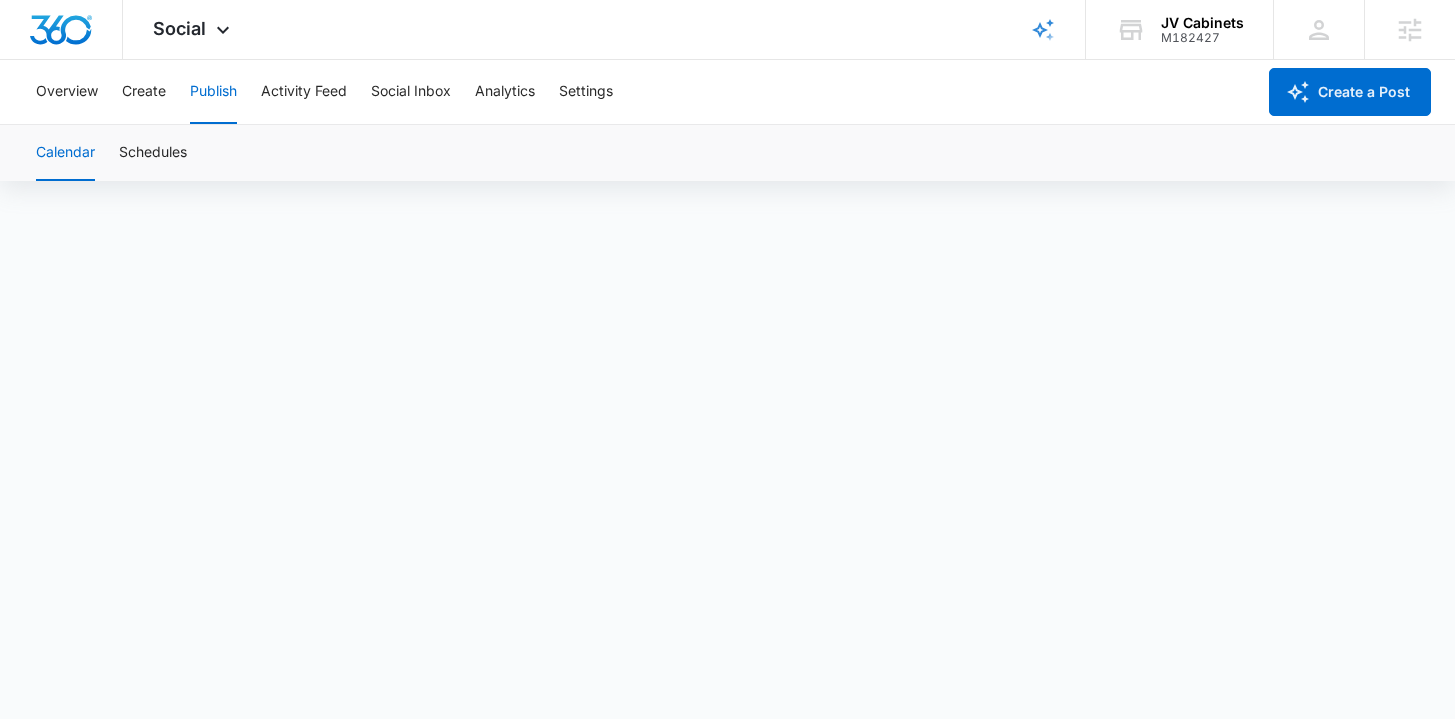 click on "Calendar" at bounding box center [65, 153] 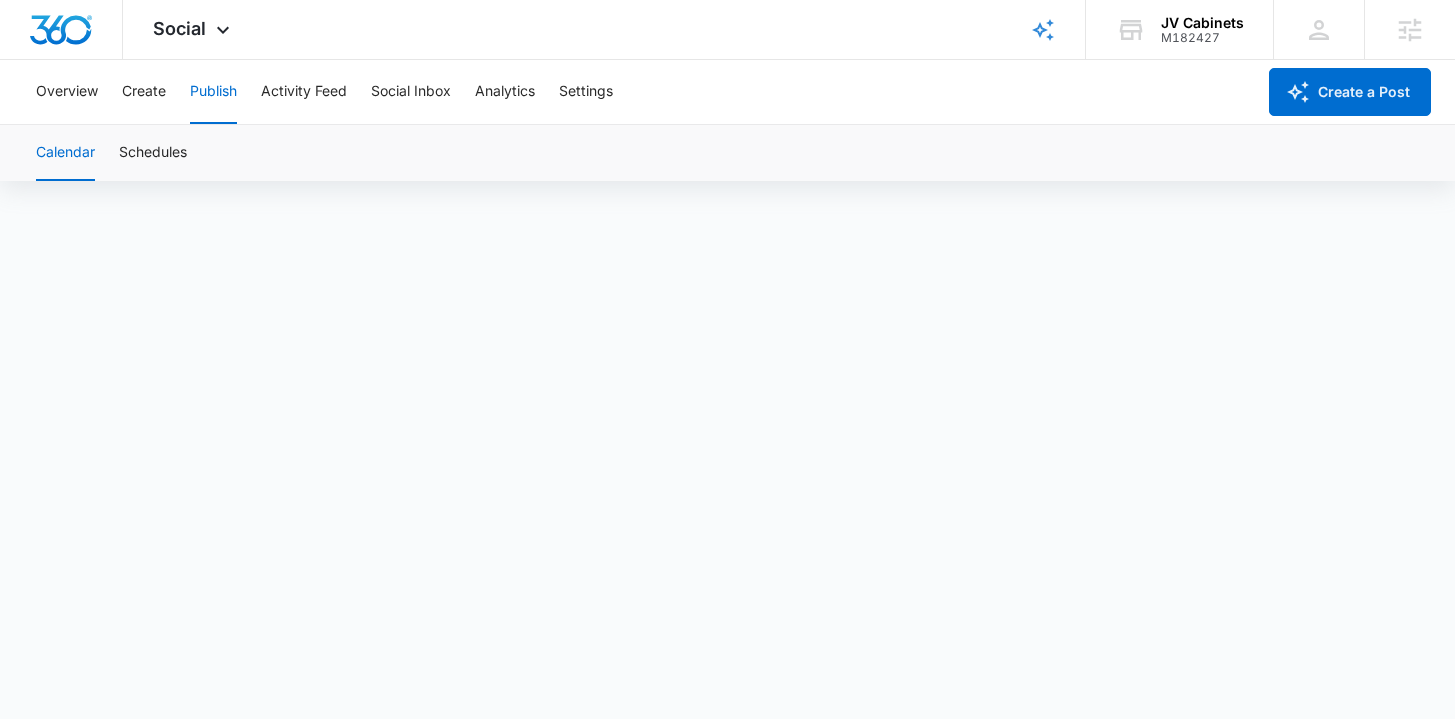 scroll, scrollTop: 14, scrollLeft: 0, axis: vertical 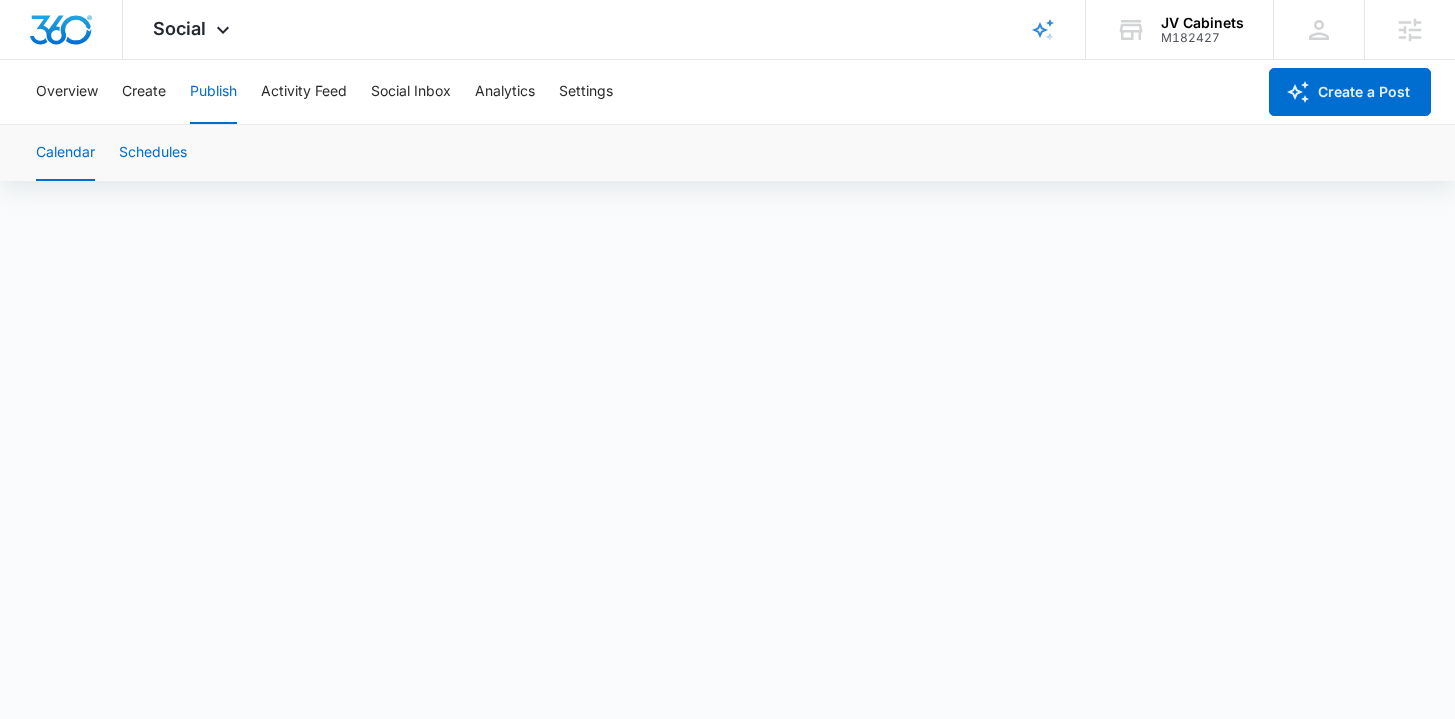 click on "Schedules" at bounding box center [153, 153] 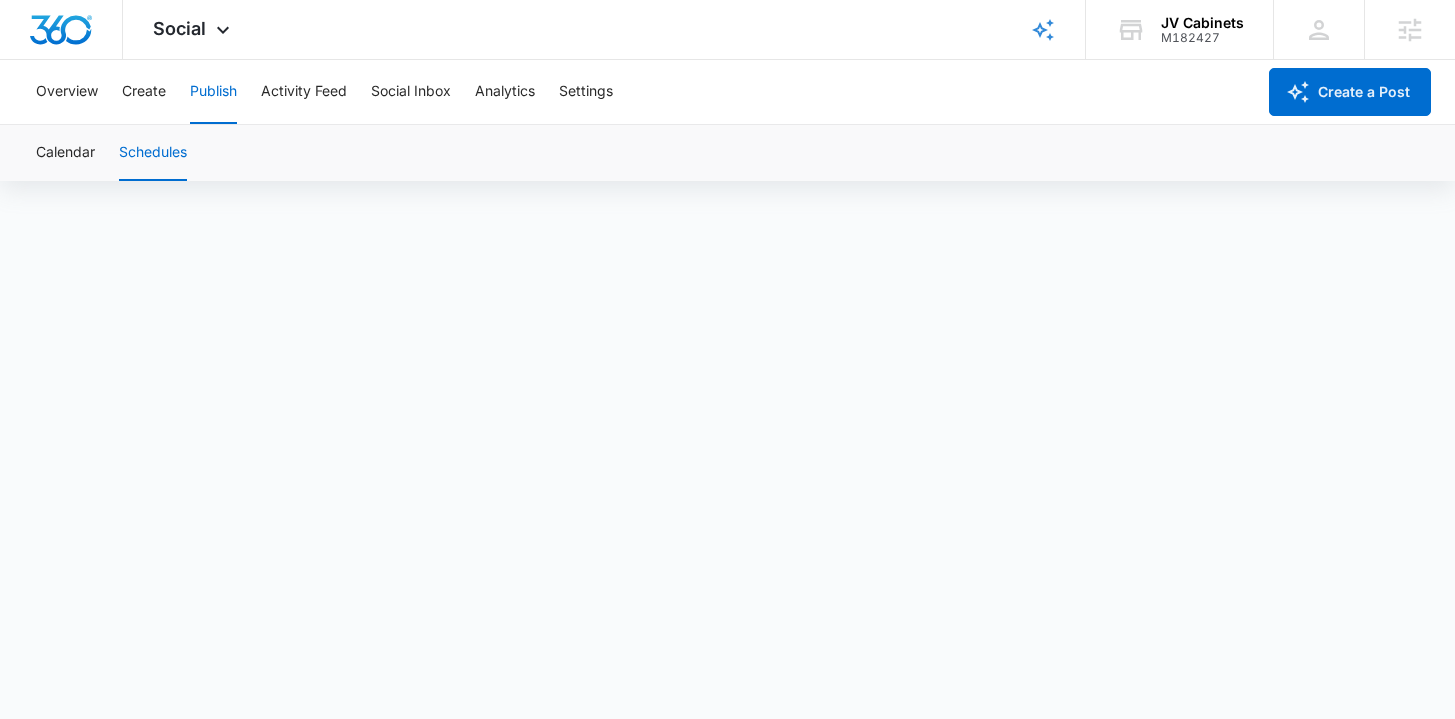 scroll, scrollTop: 0, scrollLeft: 0, axis: both 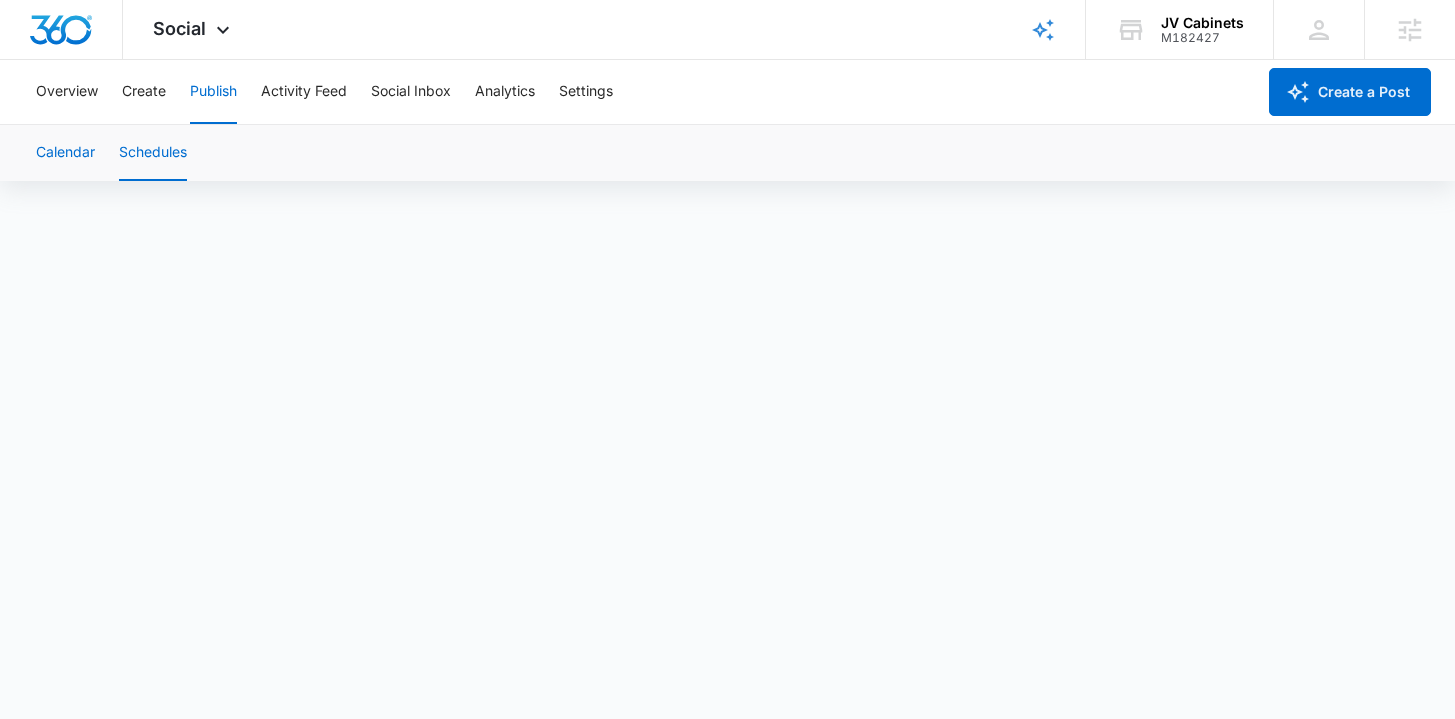 click on "Calendar" at bounding box center [65, 153] 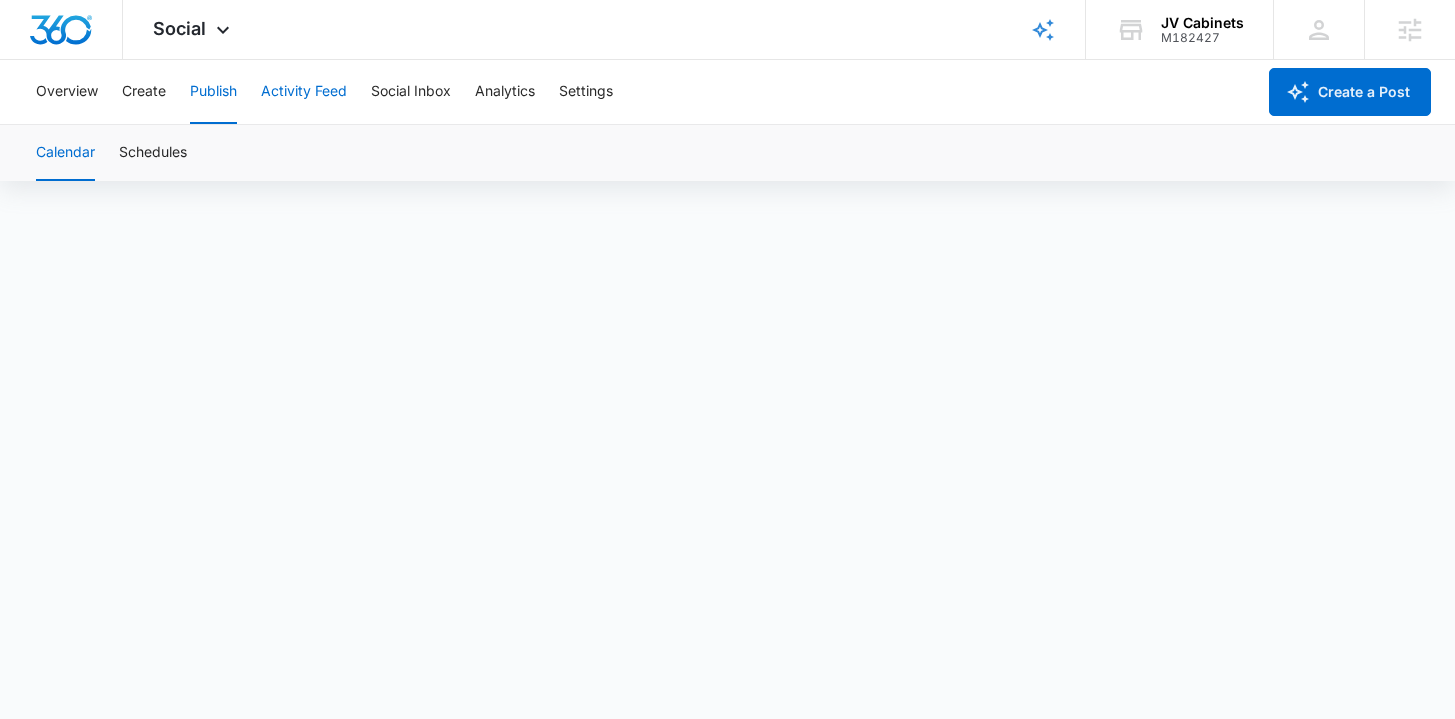 click on "Activity Feed" at bounding box center [304, 92] 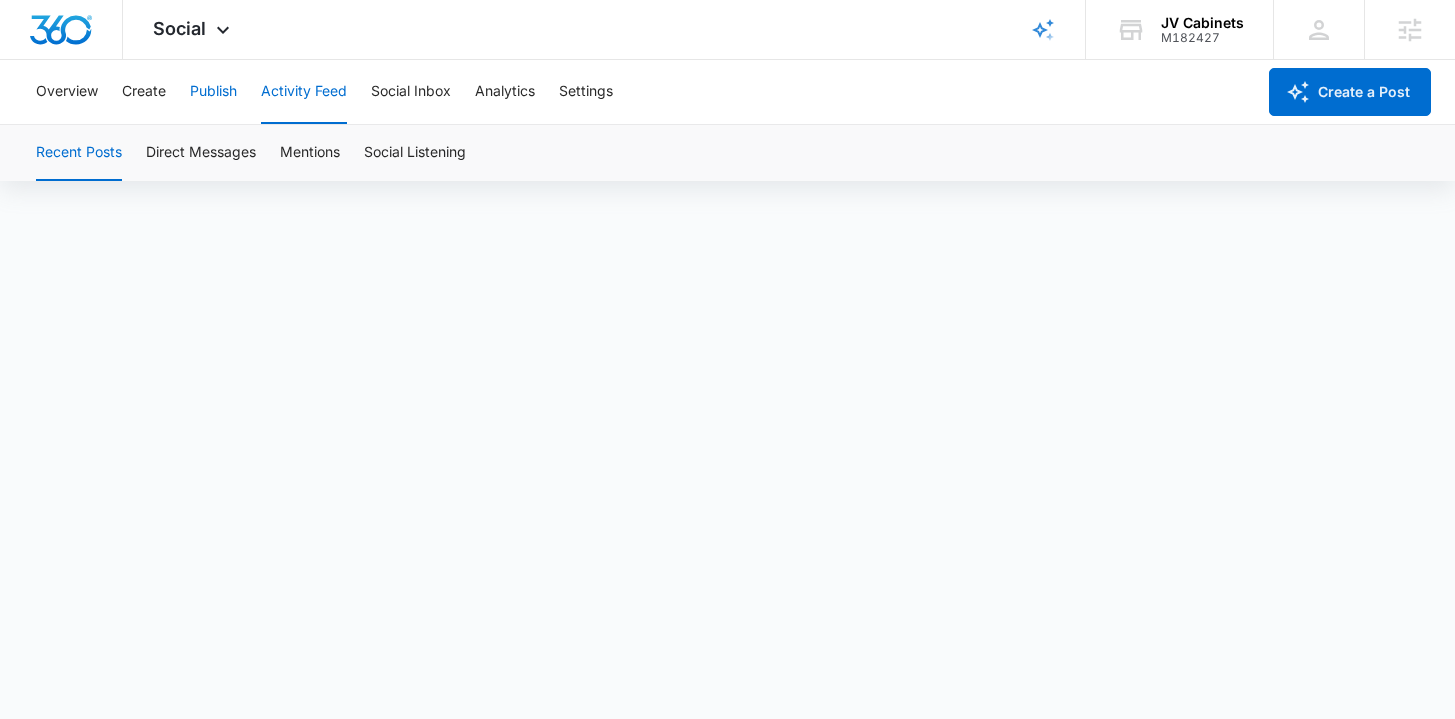 click on "Publish" at bounding box center [213, 92] 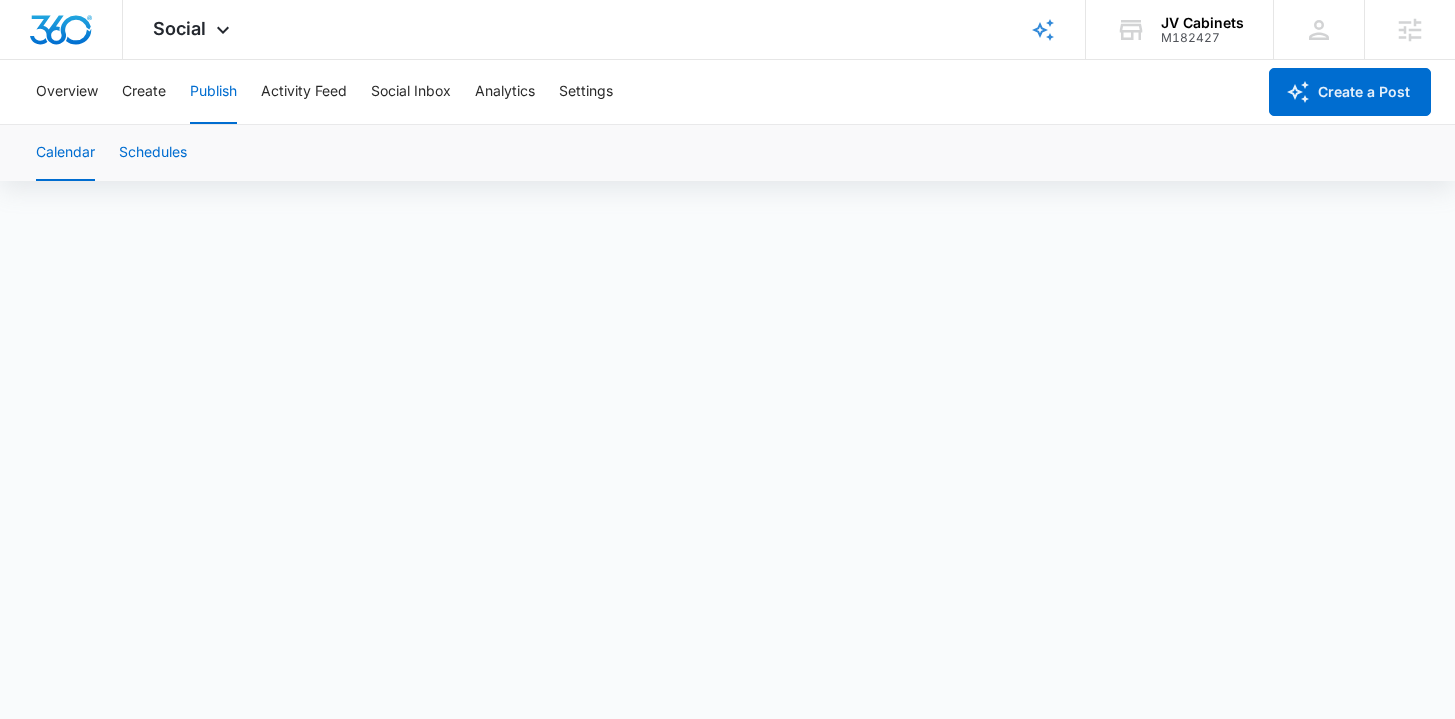 click on "Schedules" at bounding box center [153, 153] 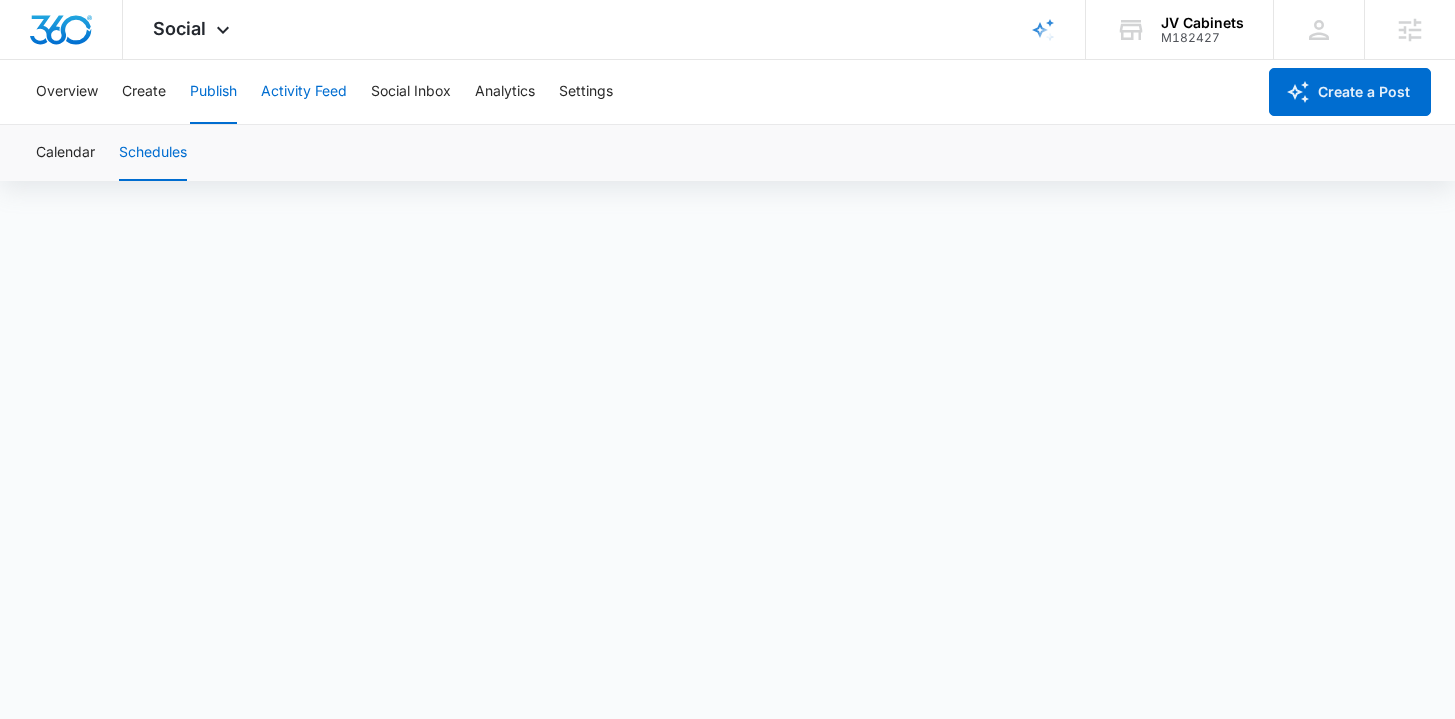 click on "Activity Feed" at bounding box center (304, 92) 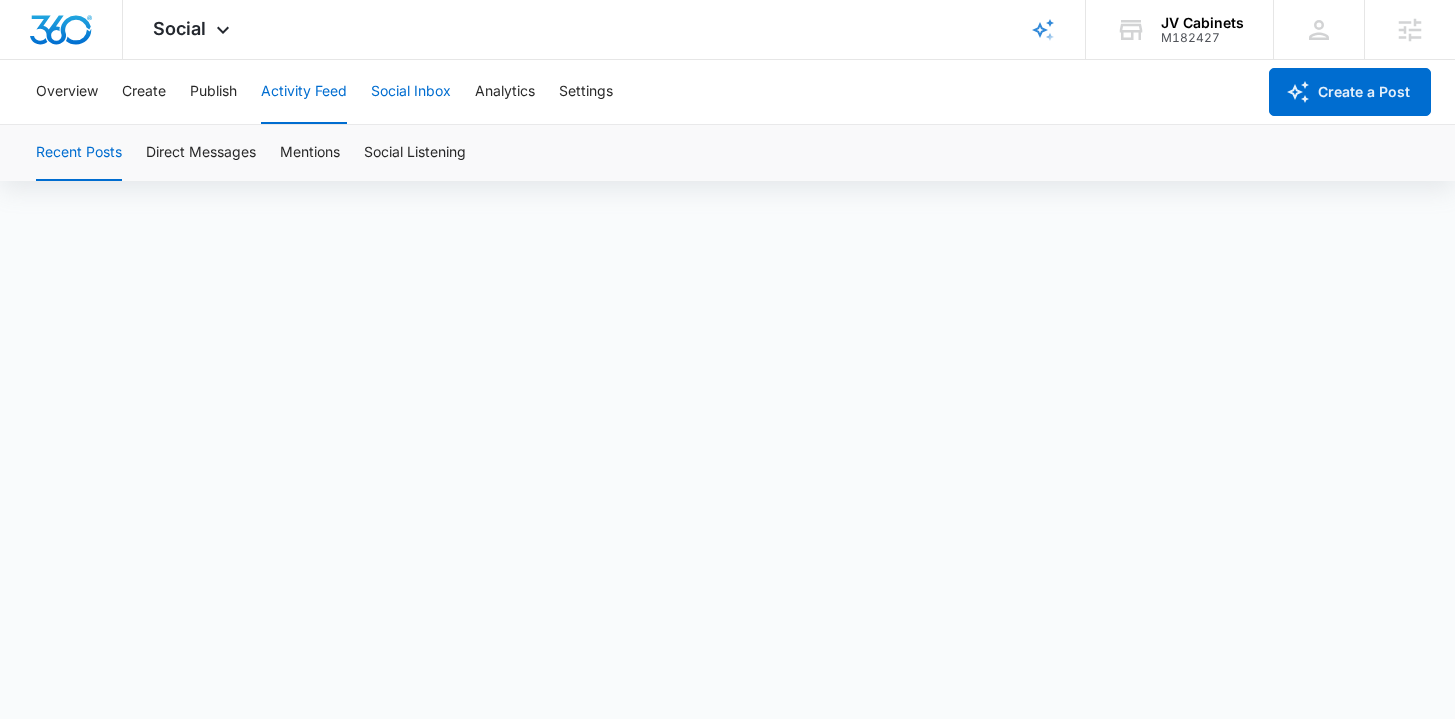 click on "Social Inbox" at bounding box center [411, 92] 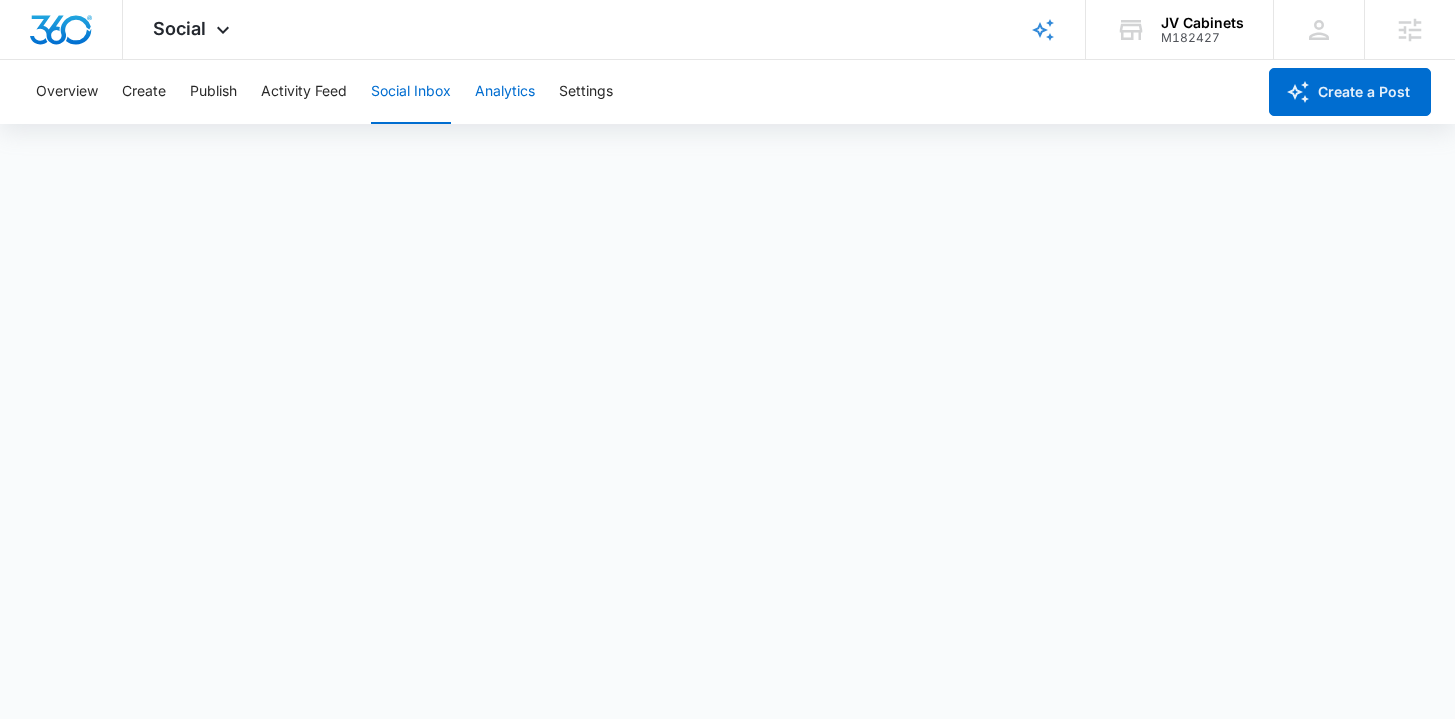 click on "Analytics" at bounding box center [505, 92] 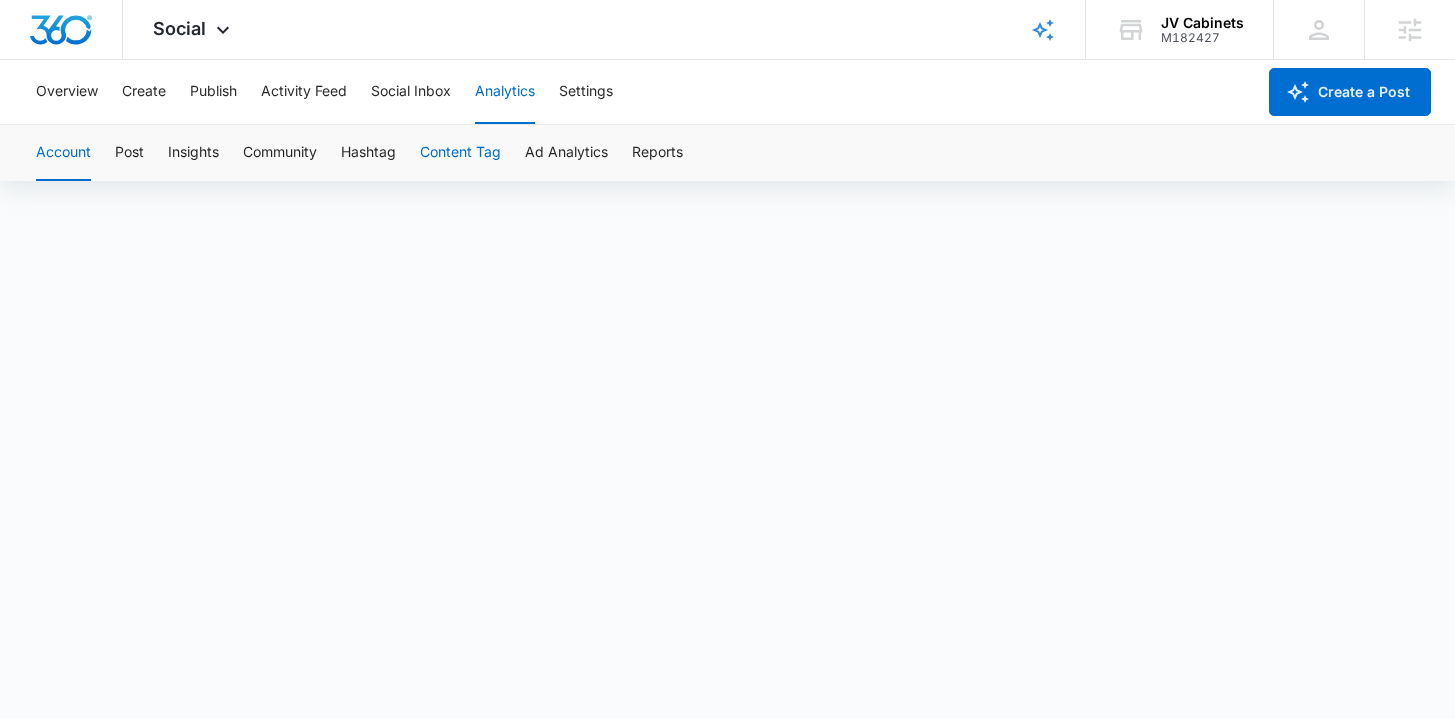 scroll, scrollTop: 12, scrollLeft: 0, axis: vertical 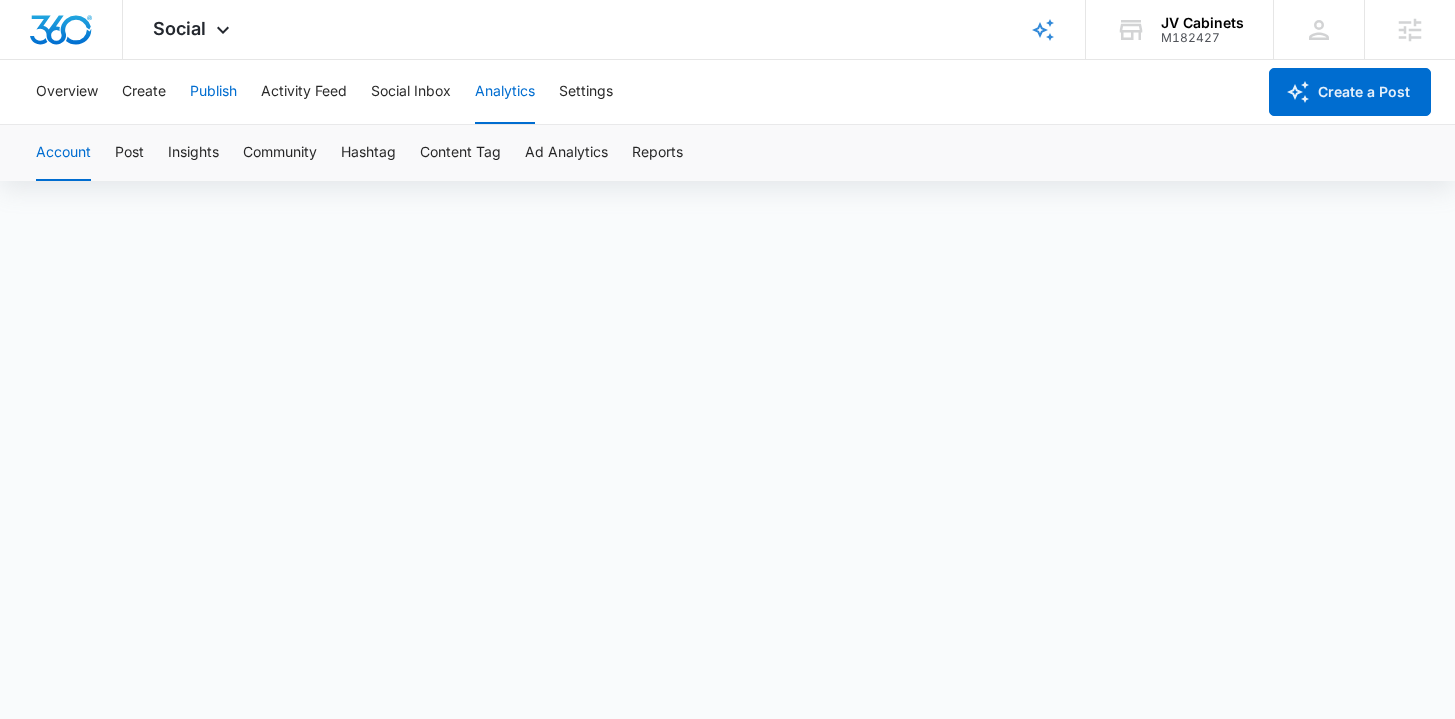 click on "Publish" at bounding box center (213, 92) 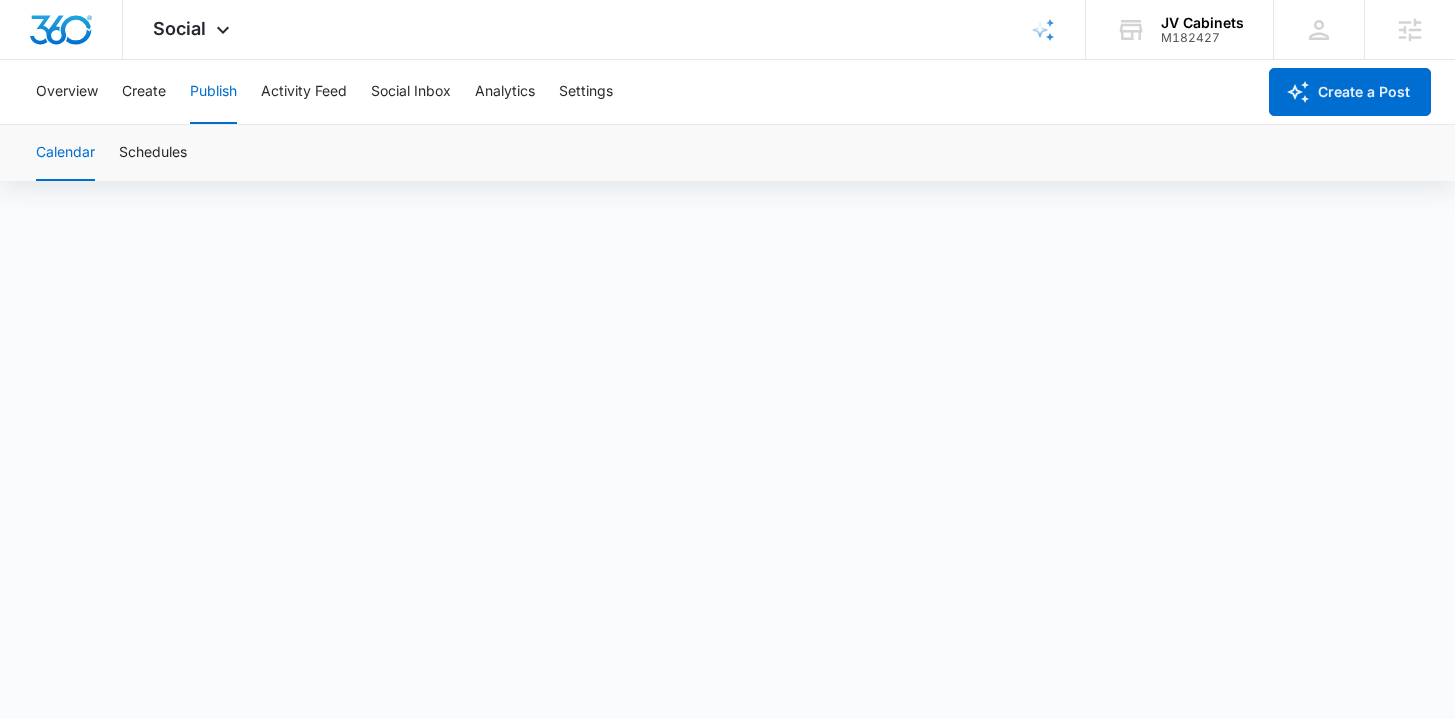 scroll, scrollTop: 0, scrollLeft: 0, axis: both 